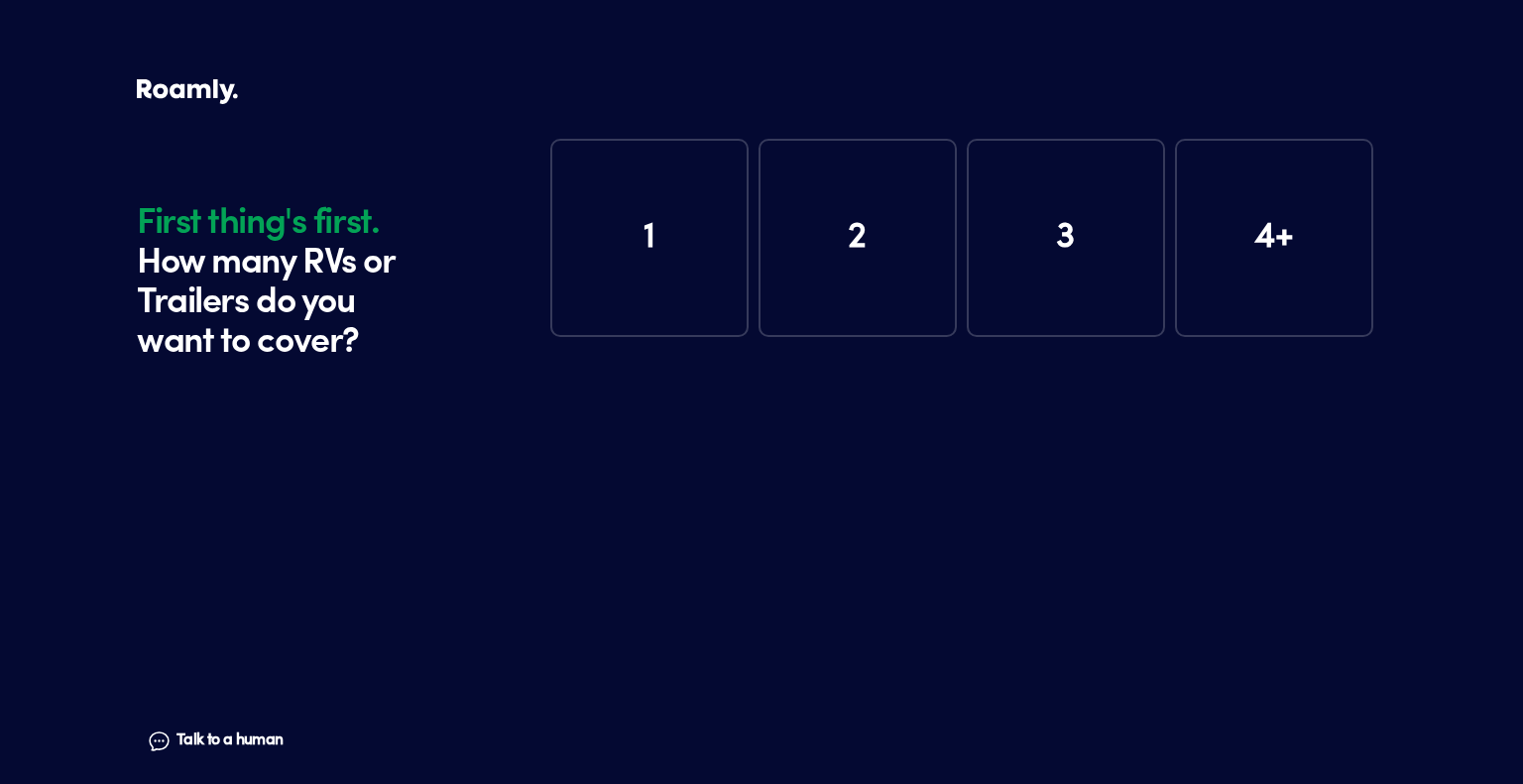 scroll, scrollTop: 0, scrollLeft: 0, axis: both 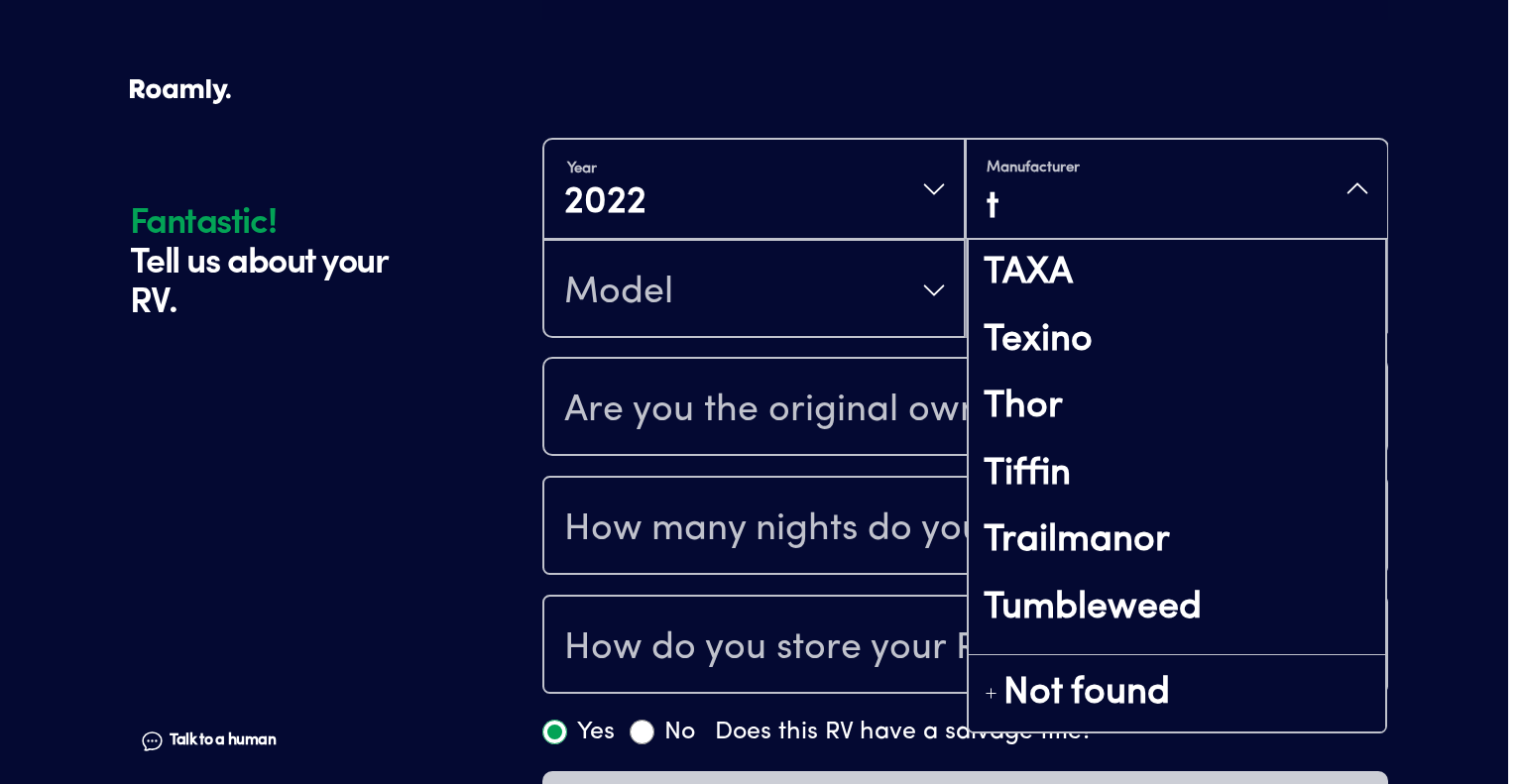 type on "ti" 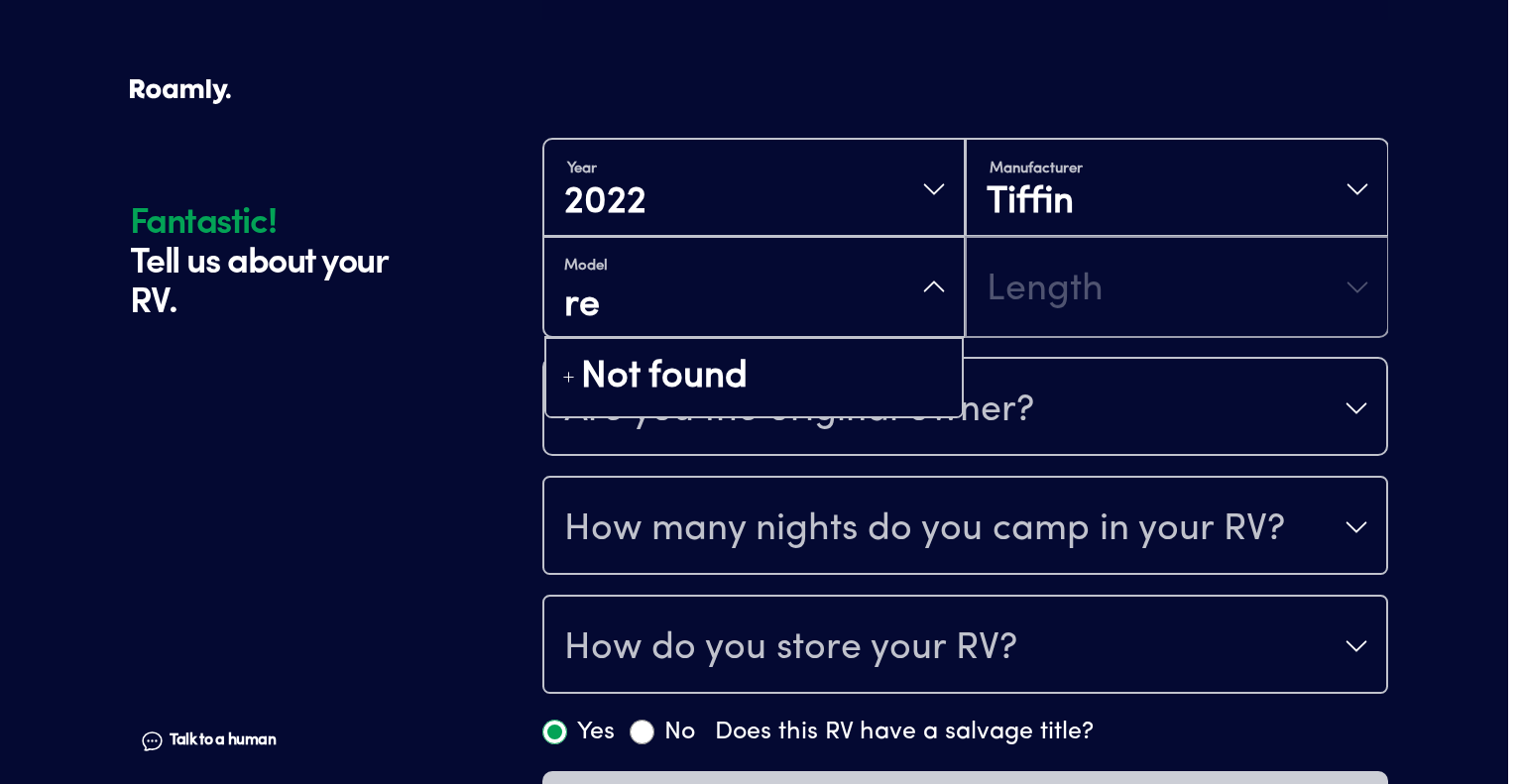 type on "red" 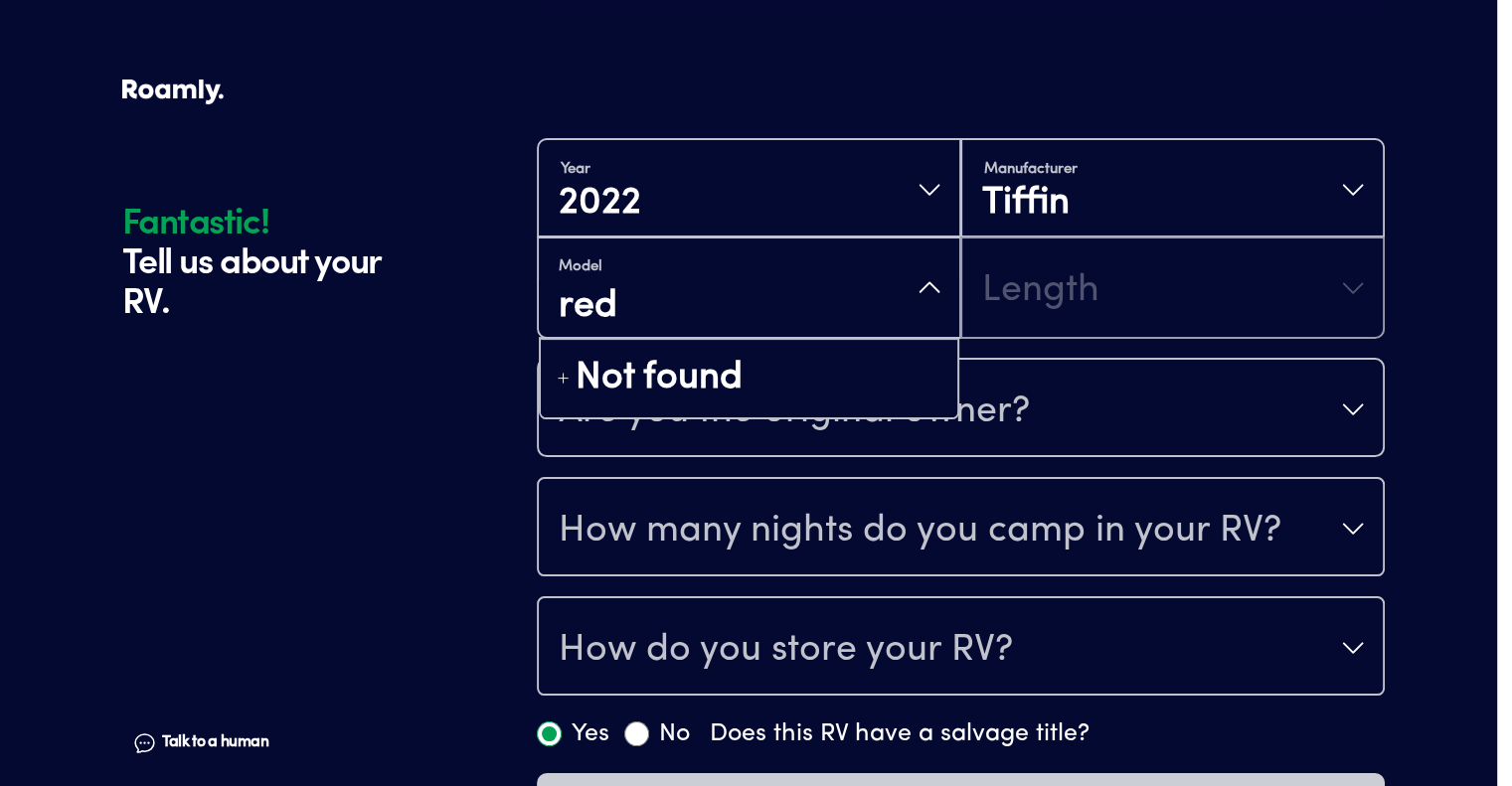 click on "Model red Not found Length" at bounding box center (960, 288) 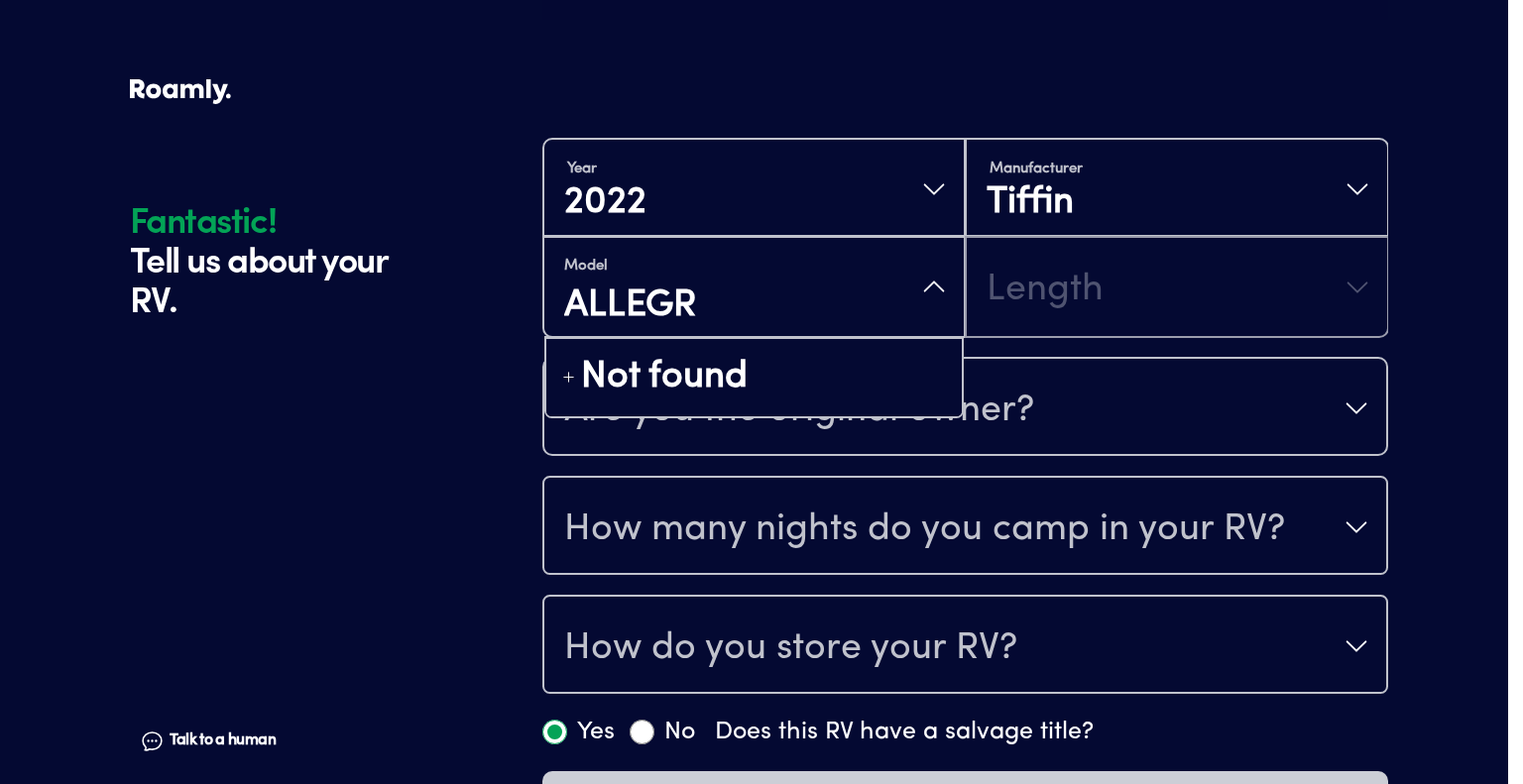 type on "ALLEGRO" 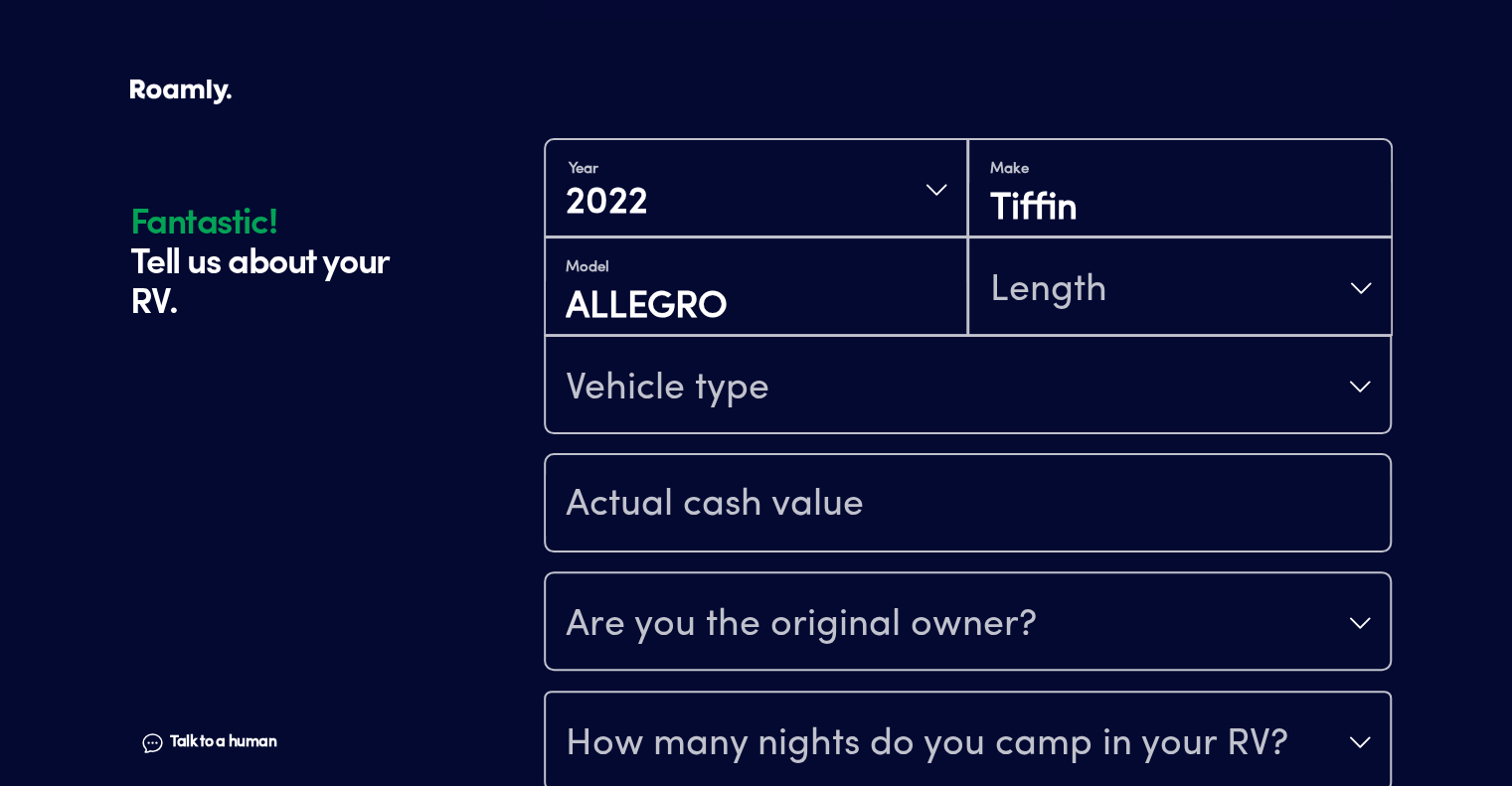 scroll, scrollTop: 0, scrollLeft: 0, axis: both 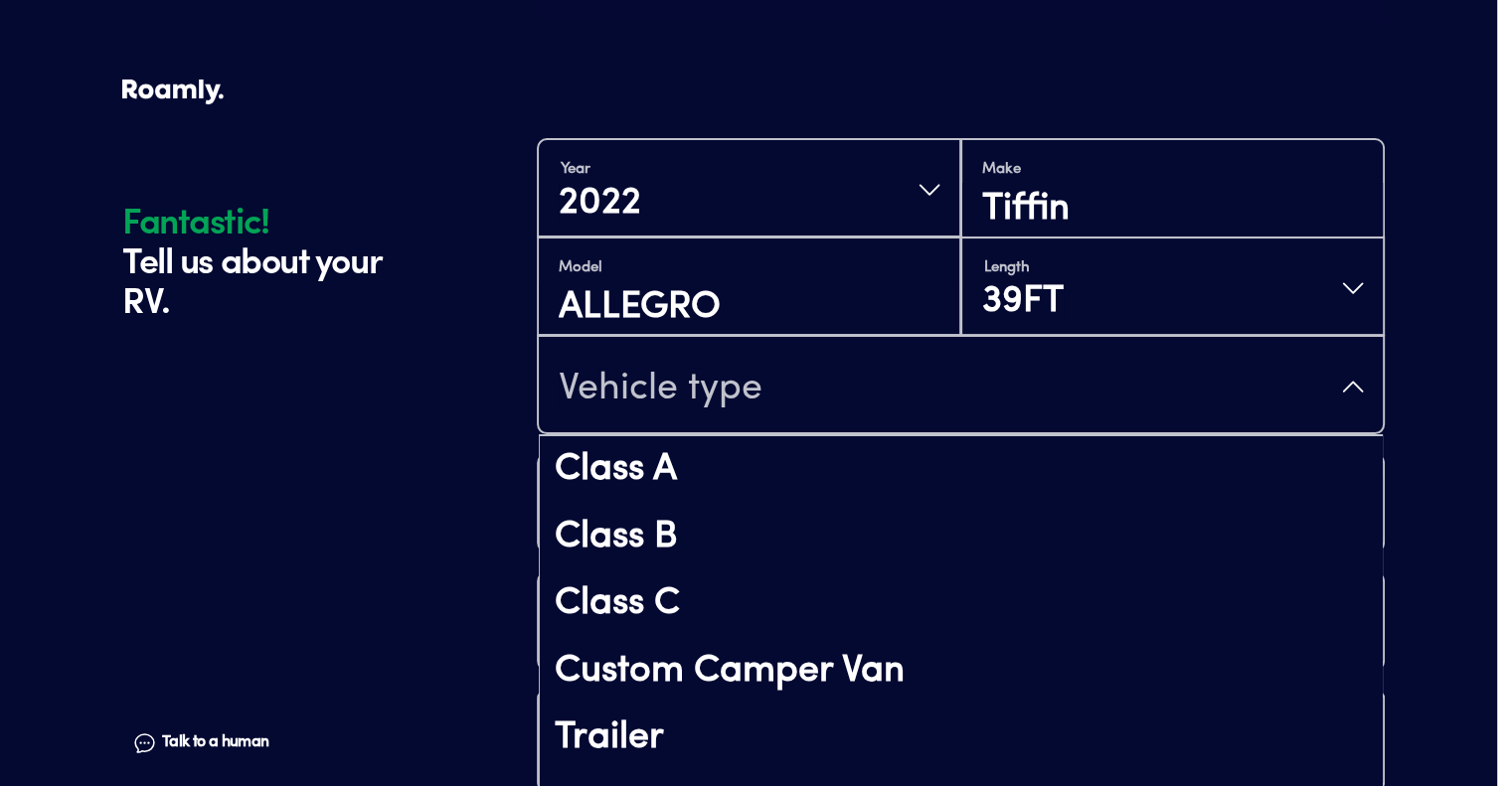 click on "Vehicle type" at bounding box center [660, 389] 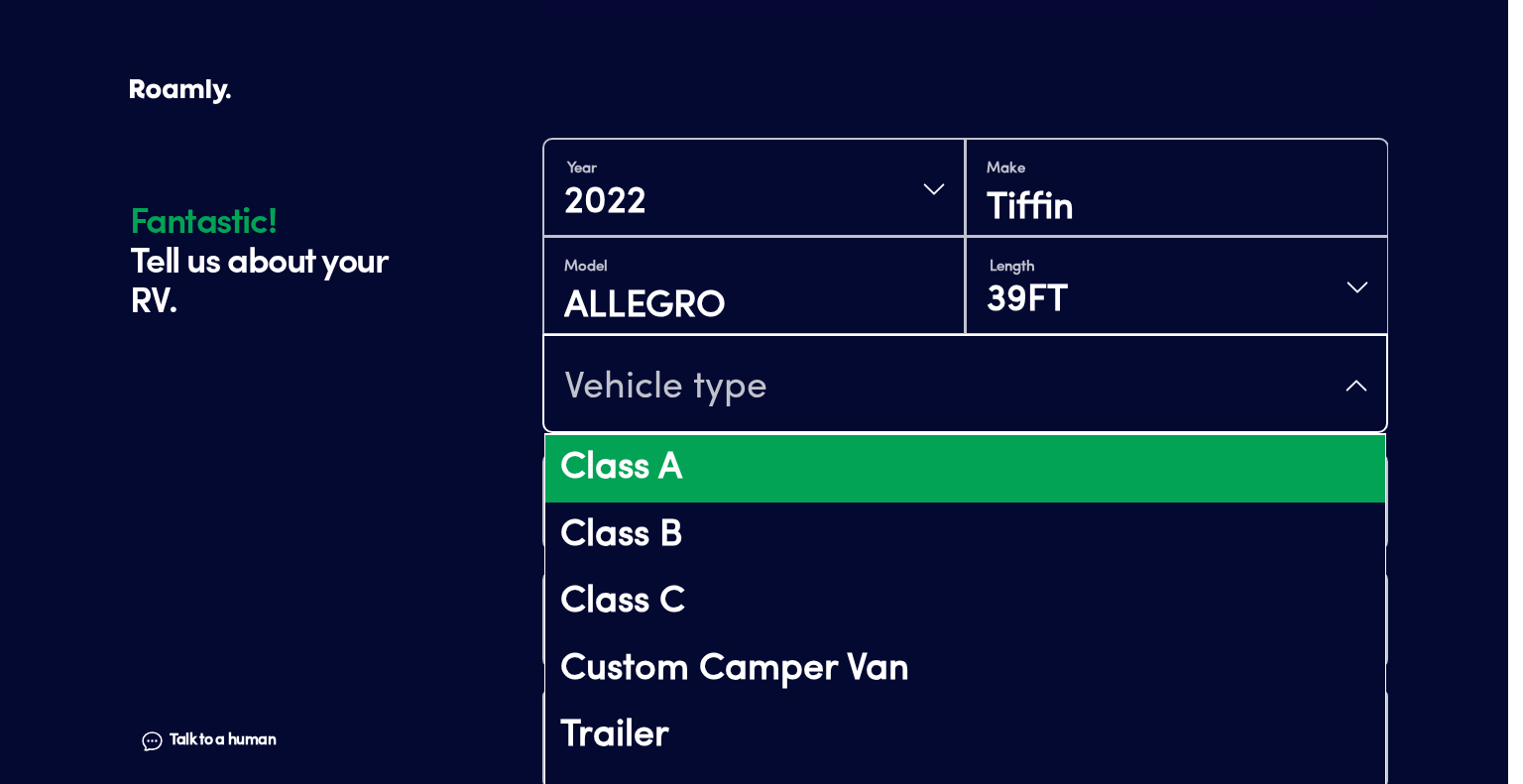 click on "Class A" at bounding box center [965, 469] 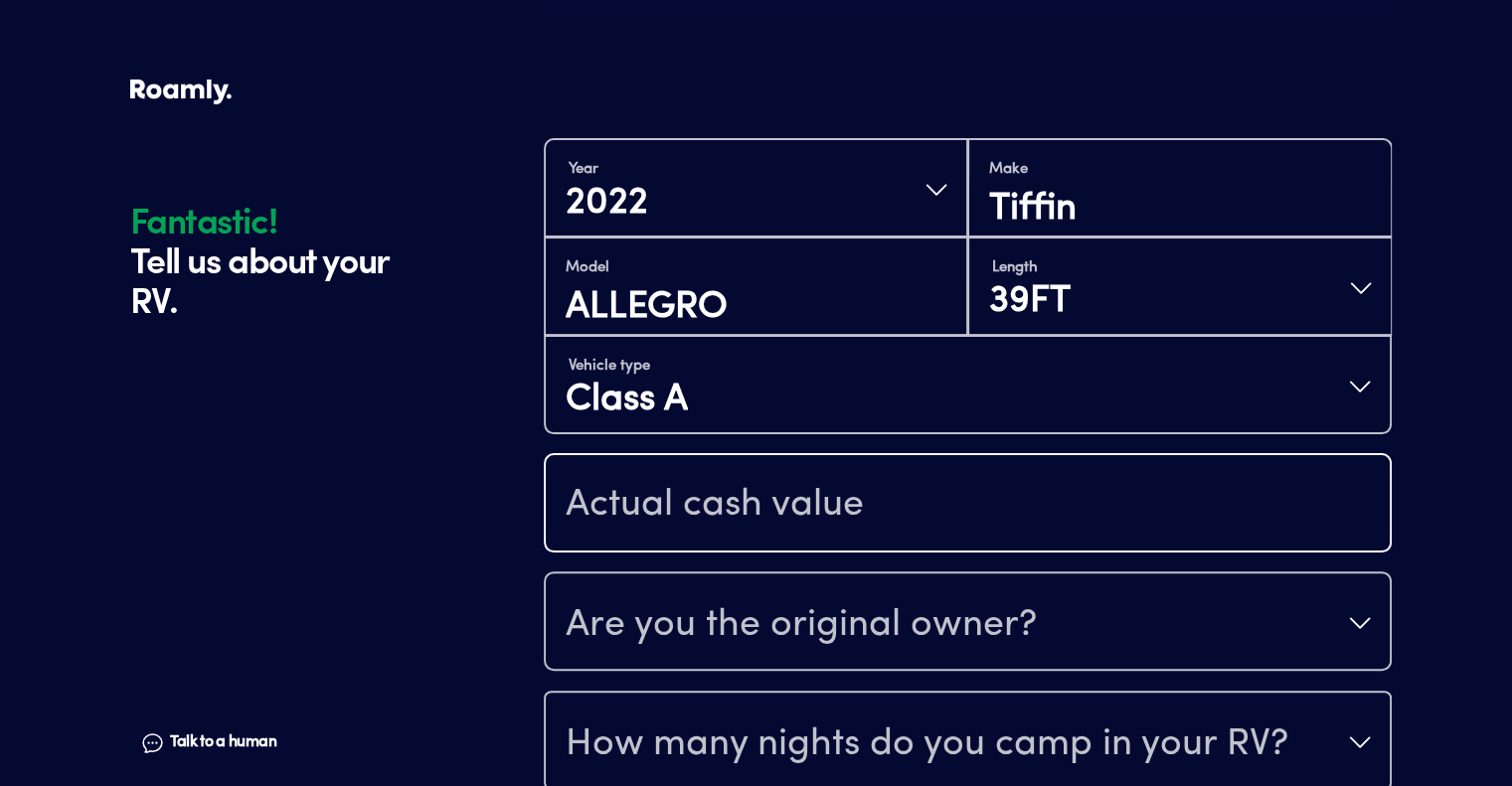 click at bounding box center (967, 505) 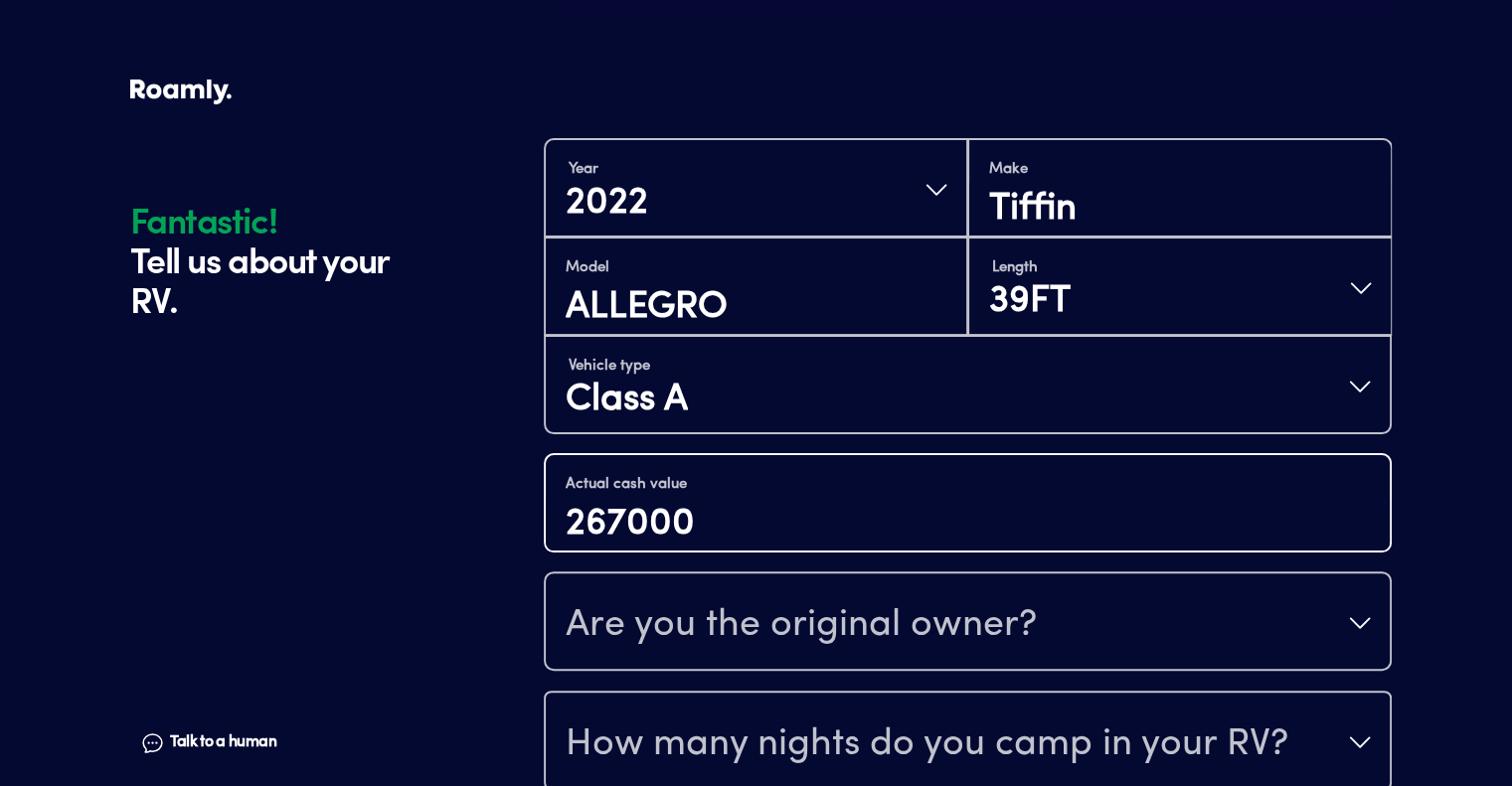 type on "267000" 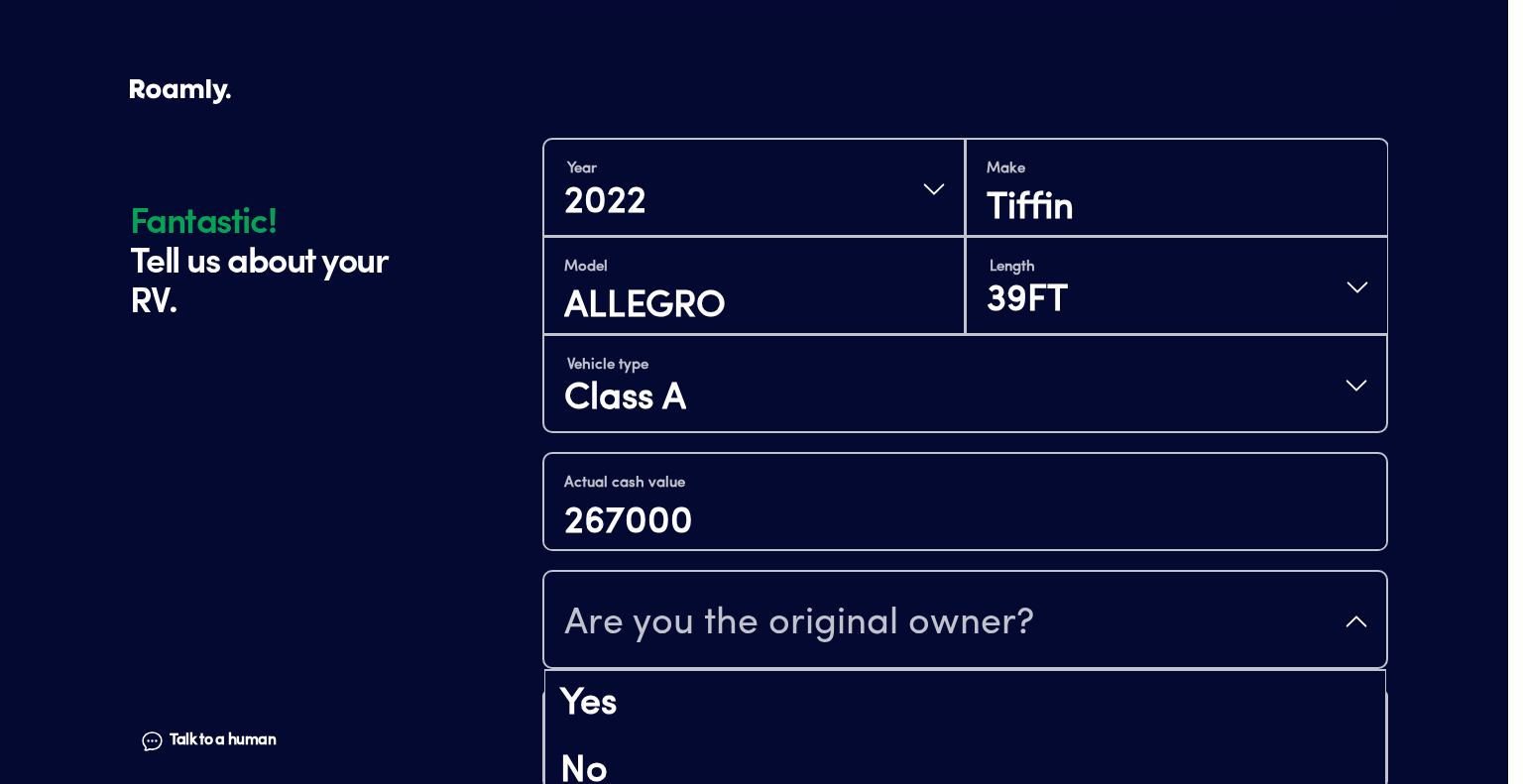 click on "Are you the original owner?" at bounding box center [799, 623] 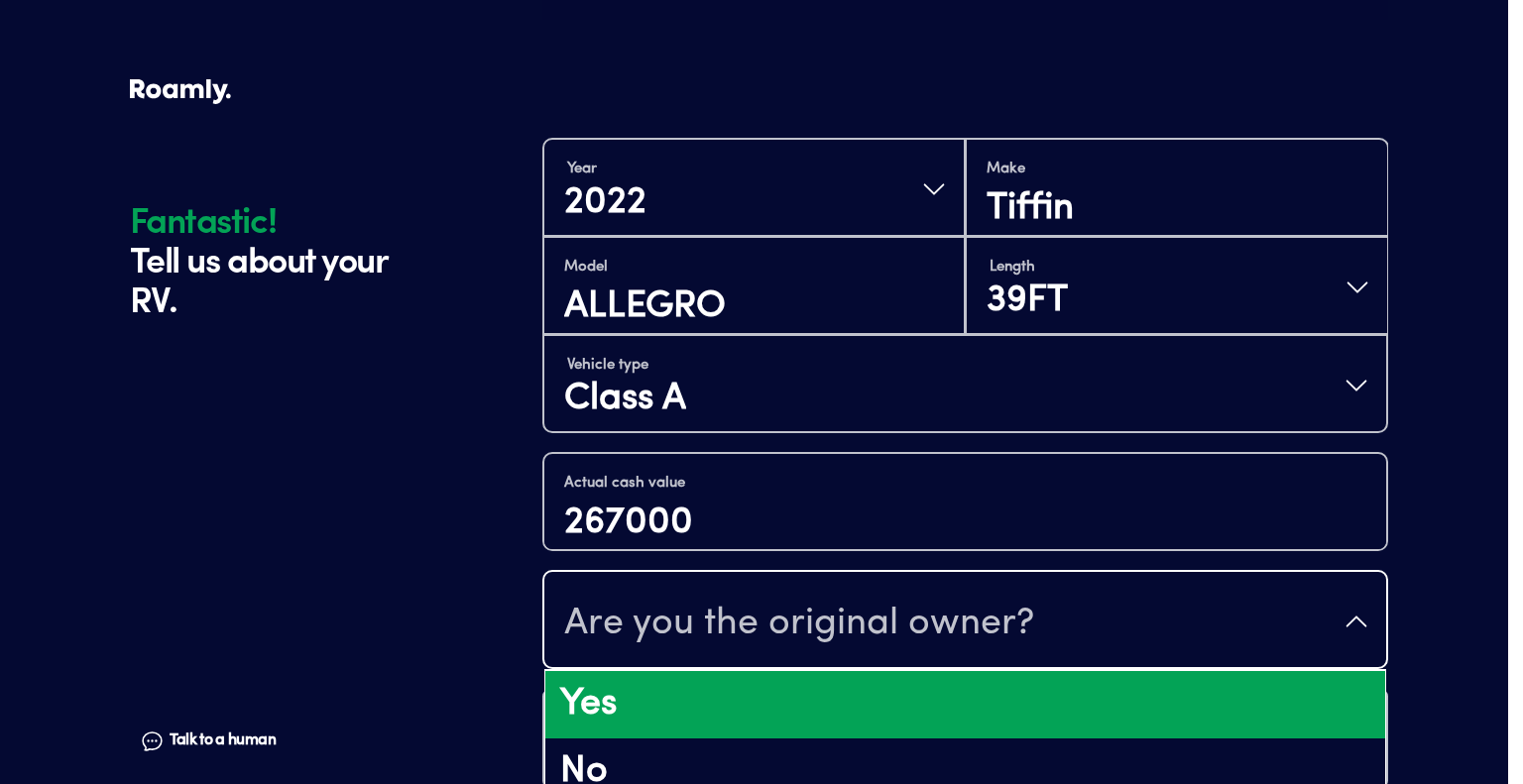 click on "Yes" at bounding box center (965, 705) 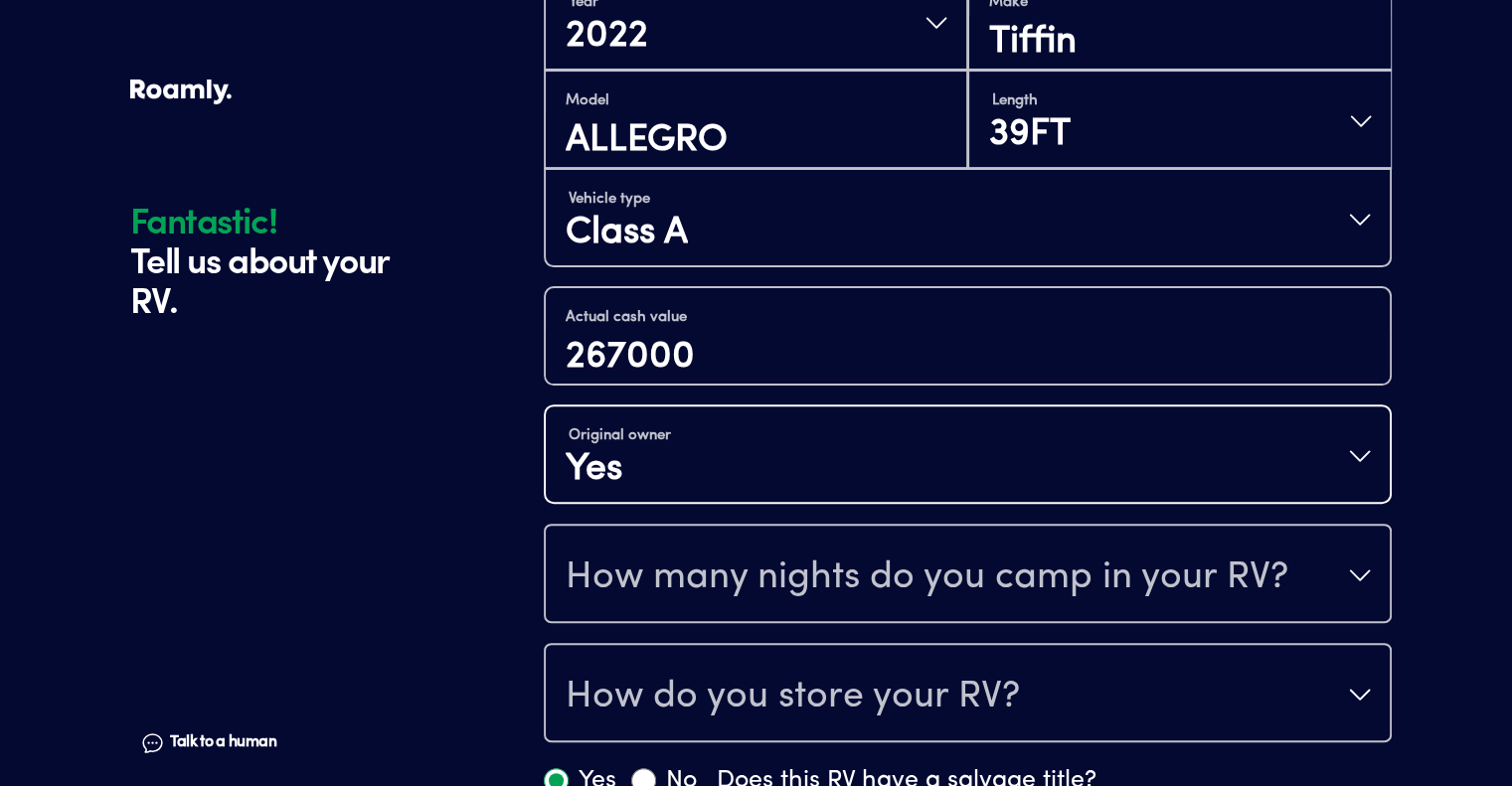 scroll, scrollTop: 595, scrollLeft: 0, axis: vertical 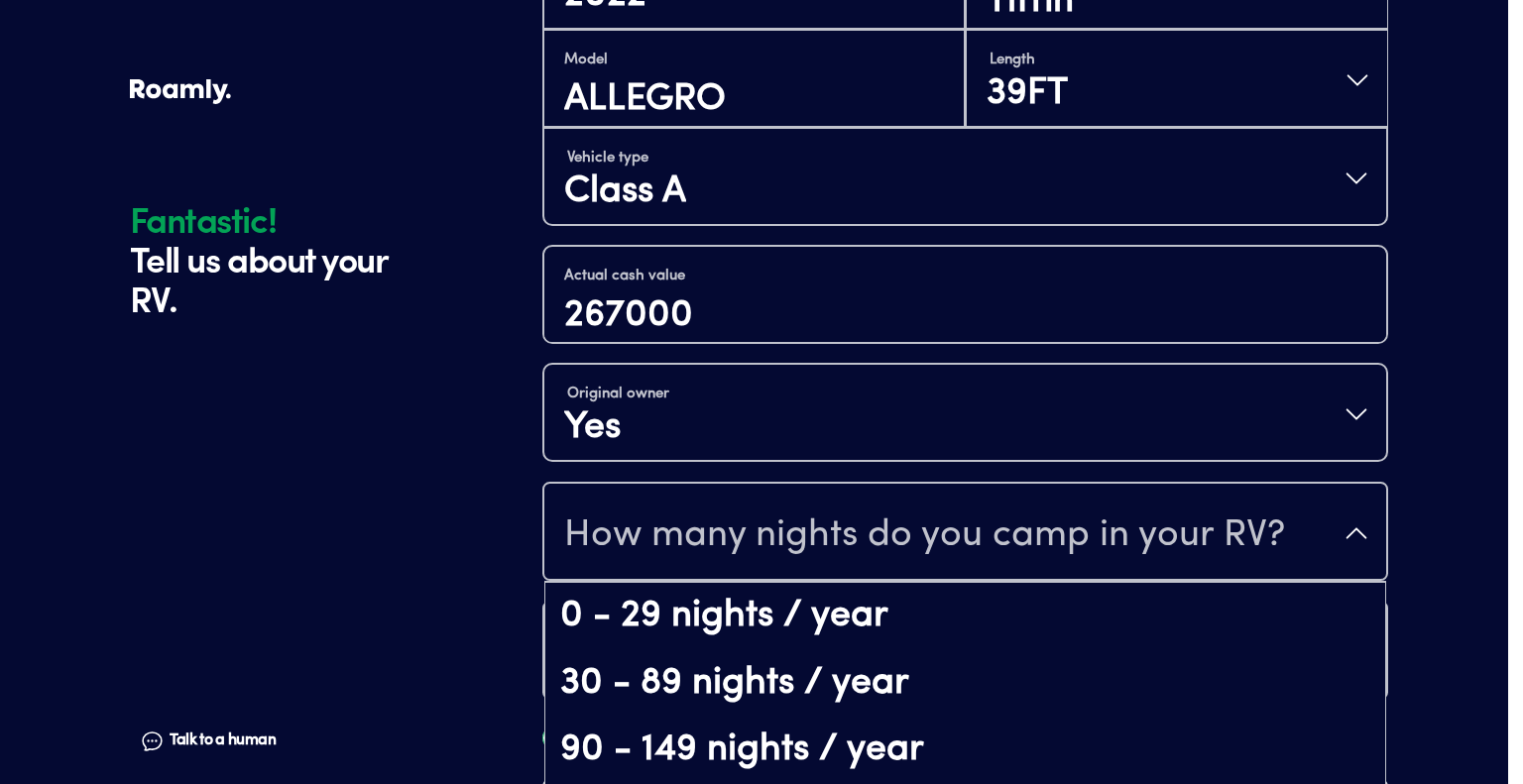 click on "How many nights do you camp in your RV?" at bounding box center (924, 535) 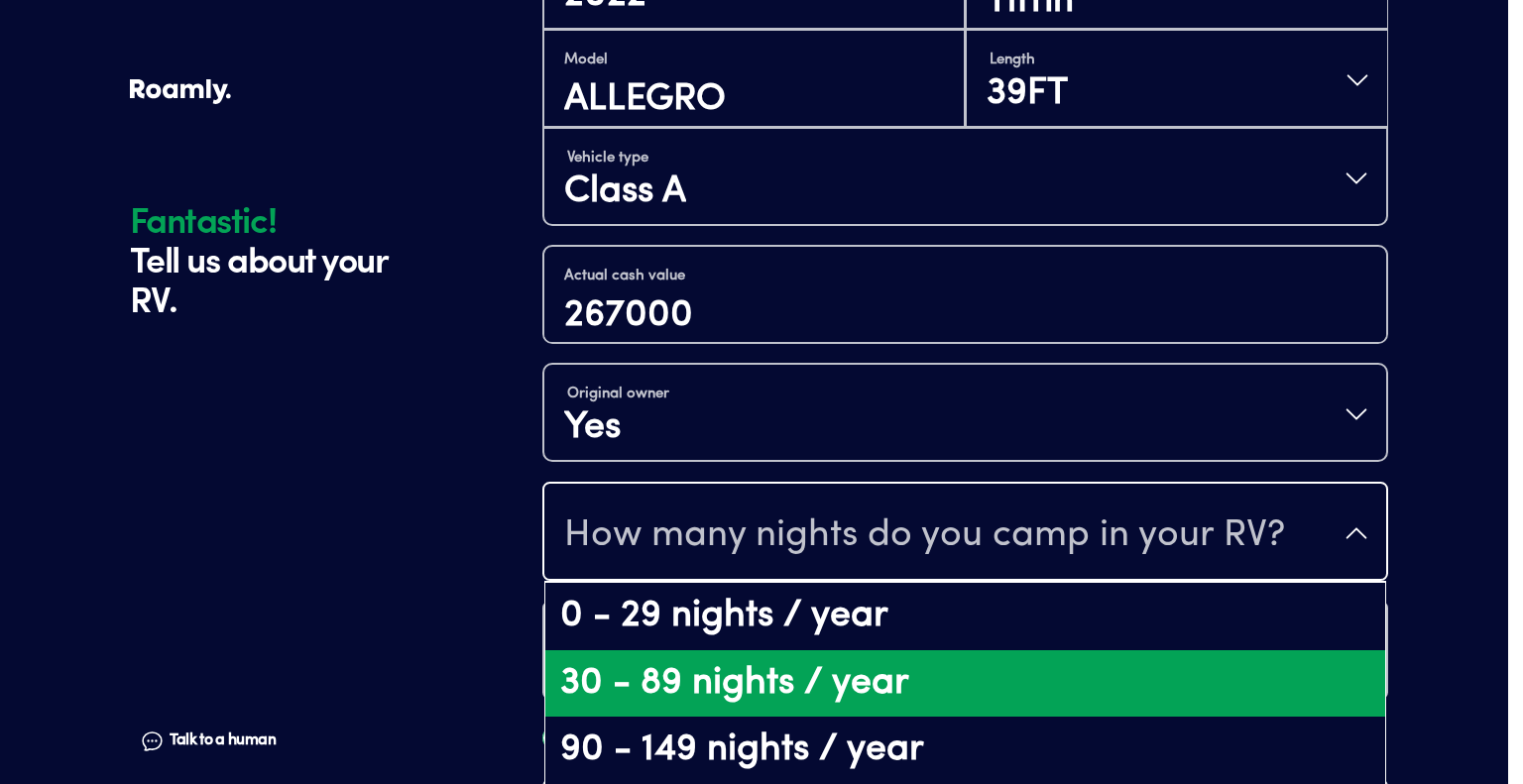 click on "30 - 89 nights / year" at bounding box center (965, 684) 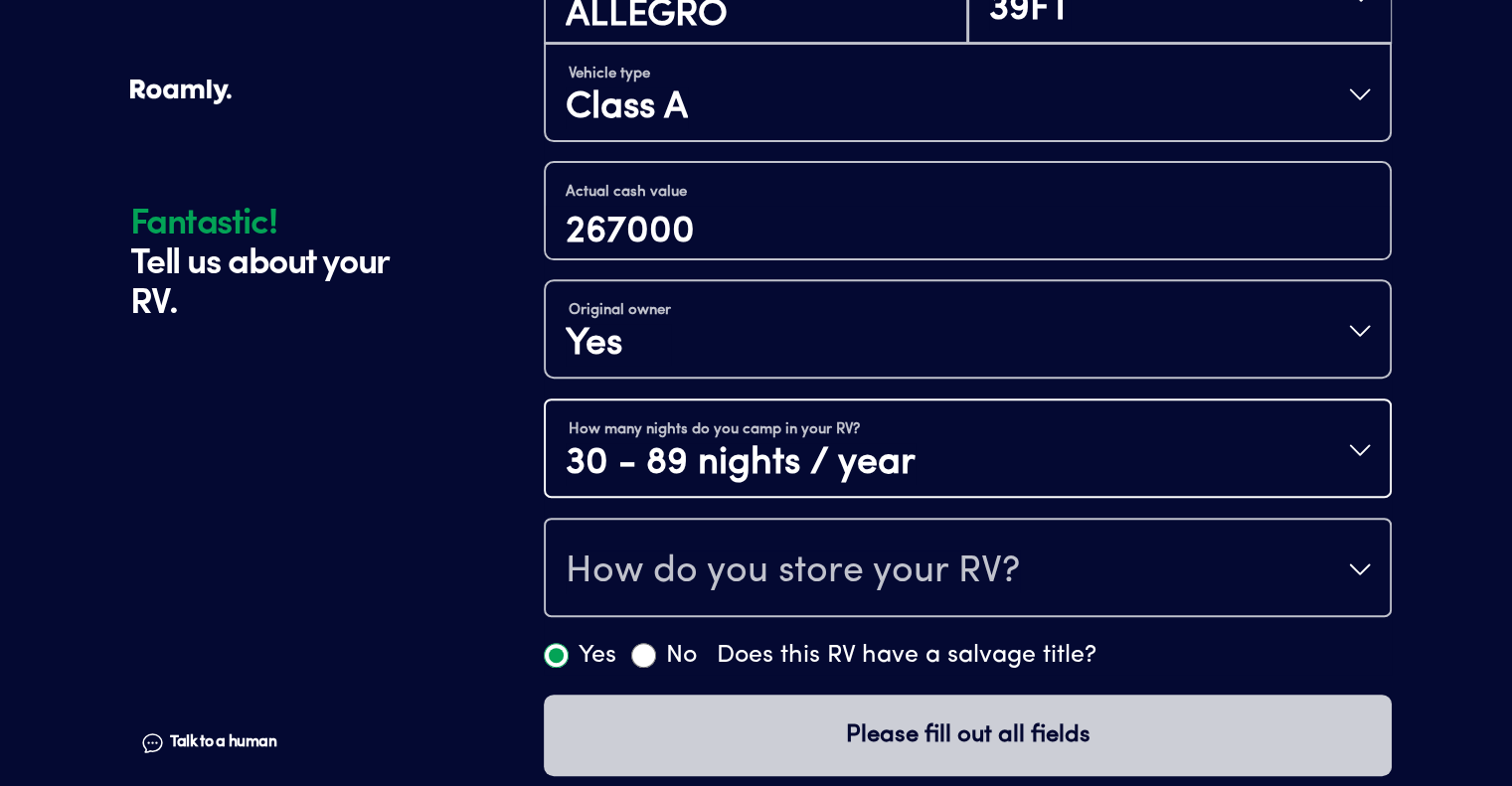 scroll, scrollTop: 699, scrollLeft: 0, axis: vertical 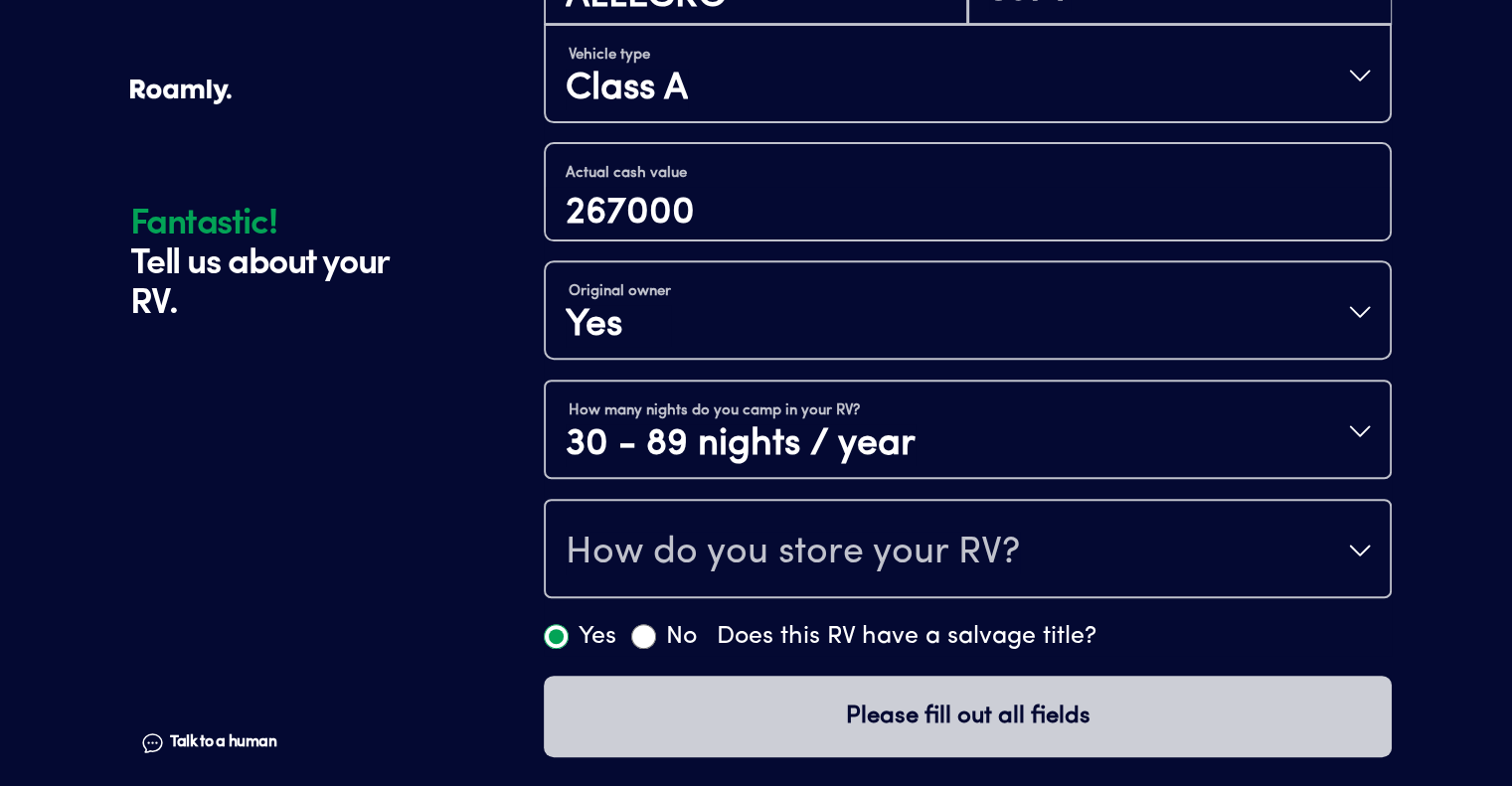 click on "How do you store your RV?" at bounding box center [792, 552] 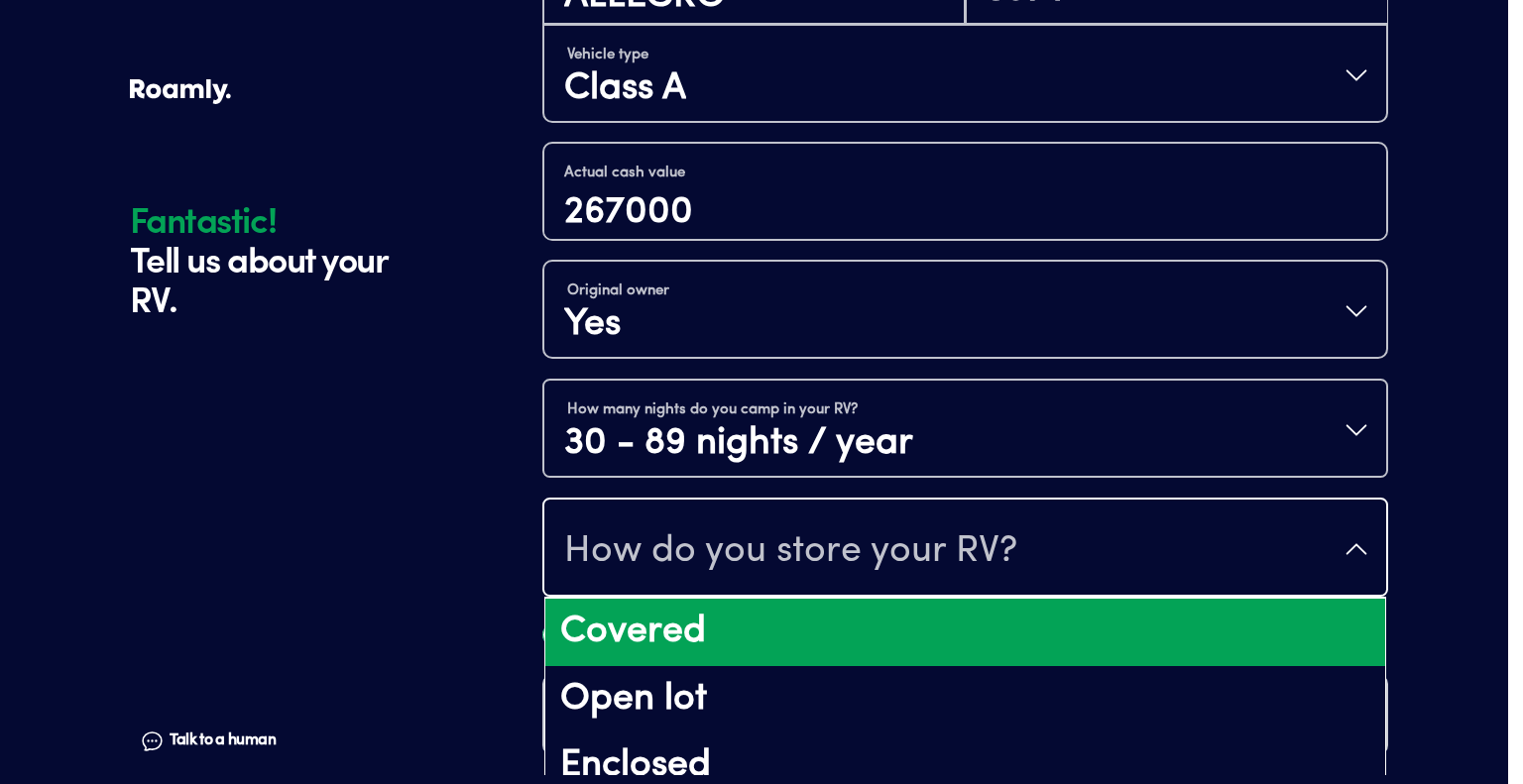 click on "Covered" at bounding box center [965, 632] 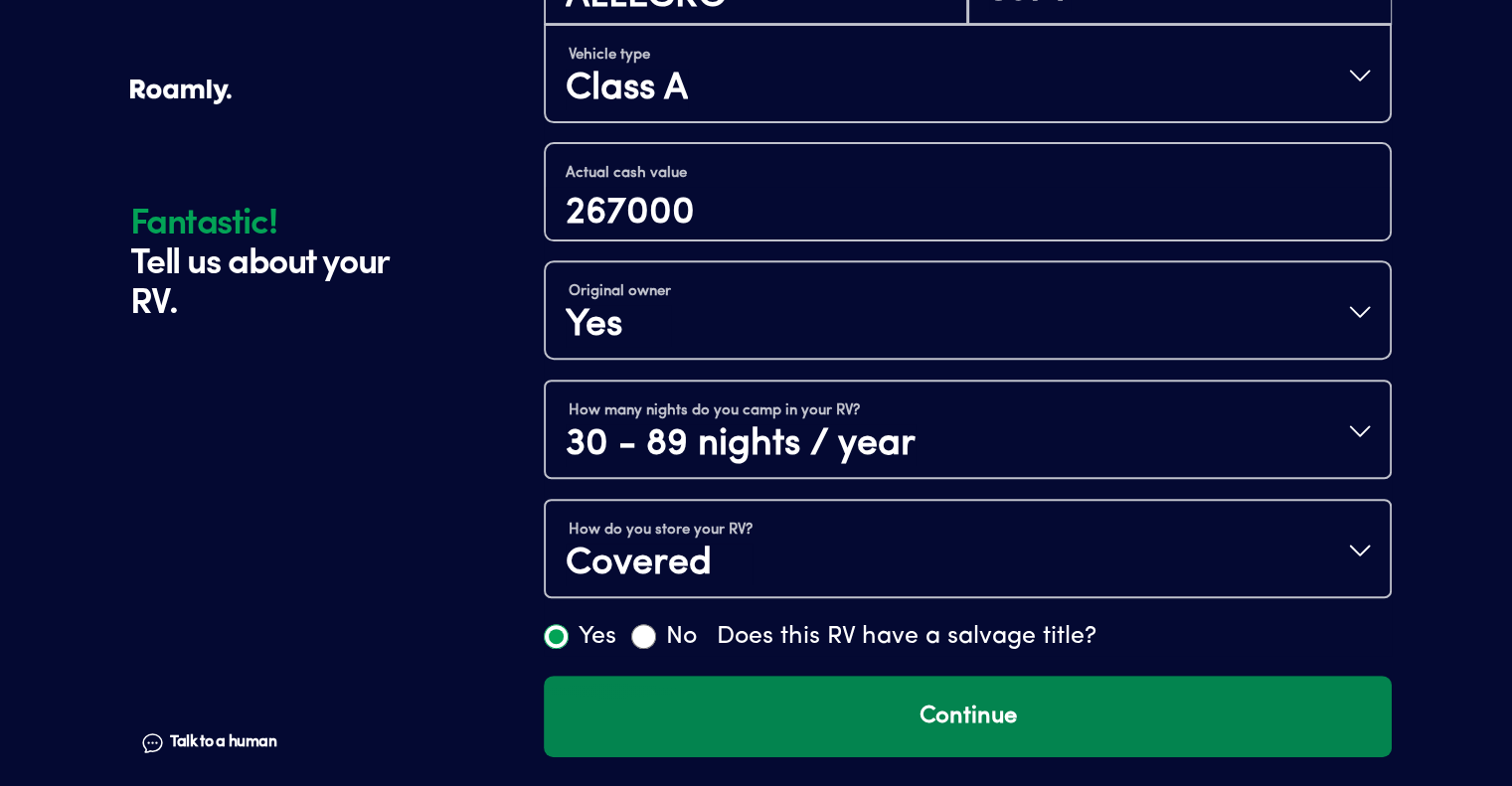 click on "Continue" at bounding box center (967, 716) 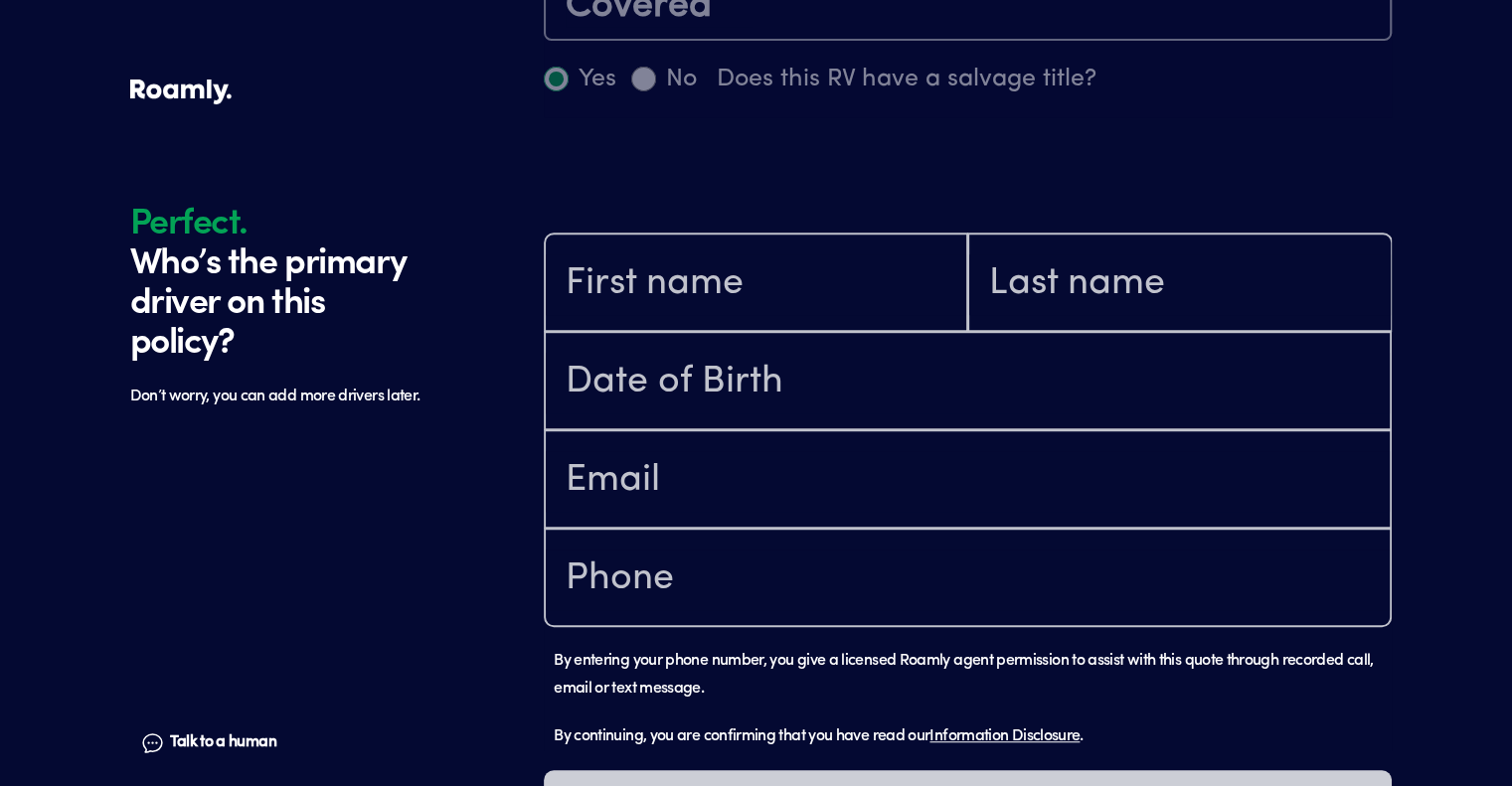scroll, scrollTop: 1393, scrollLeft: 0, axis: vertical 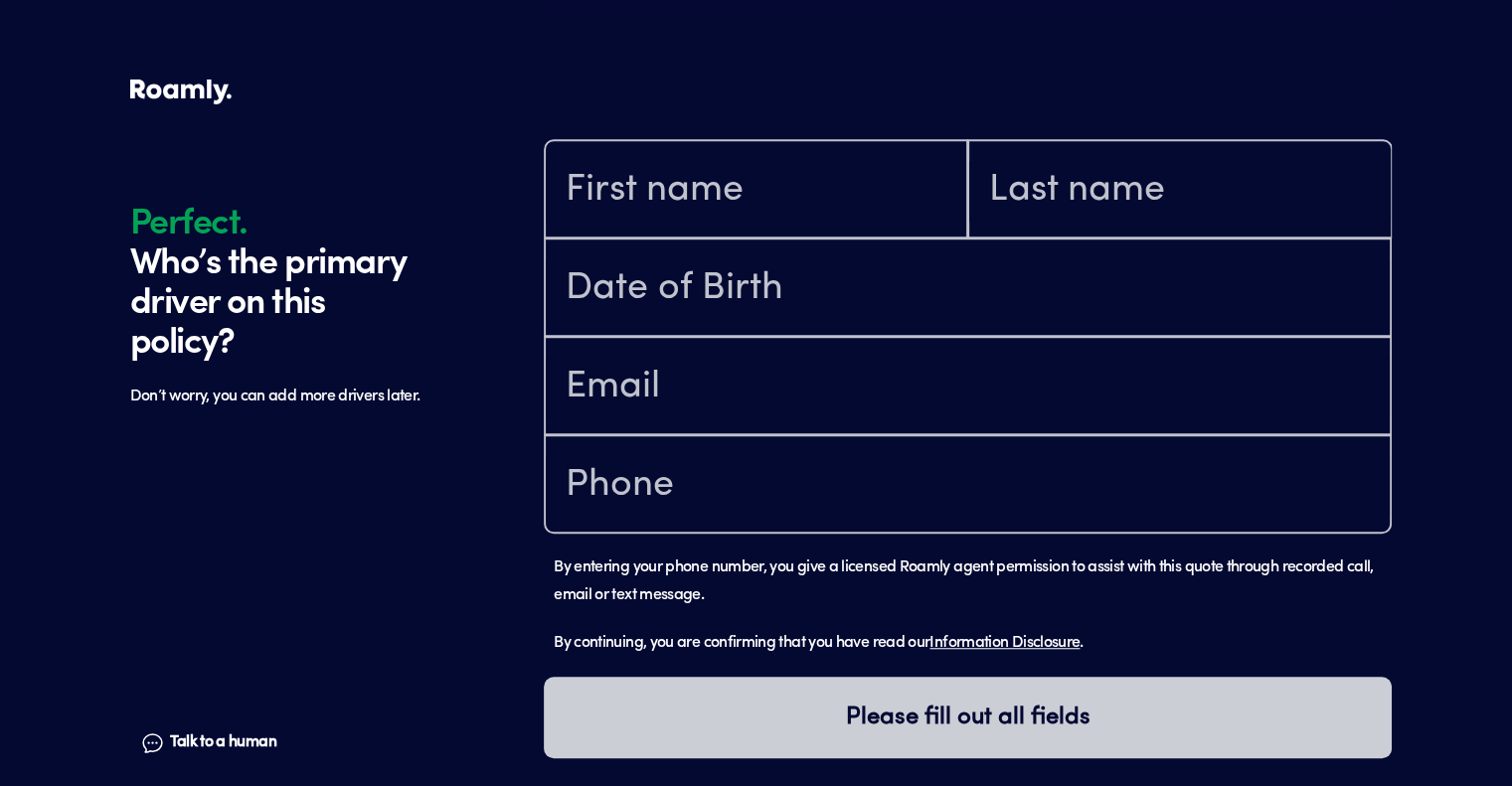 click at bounding box center (756, 189) 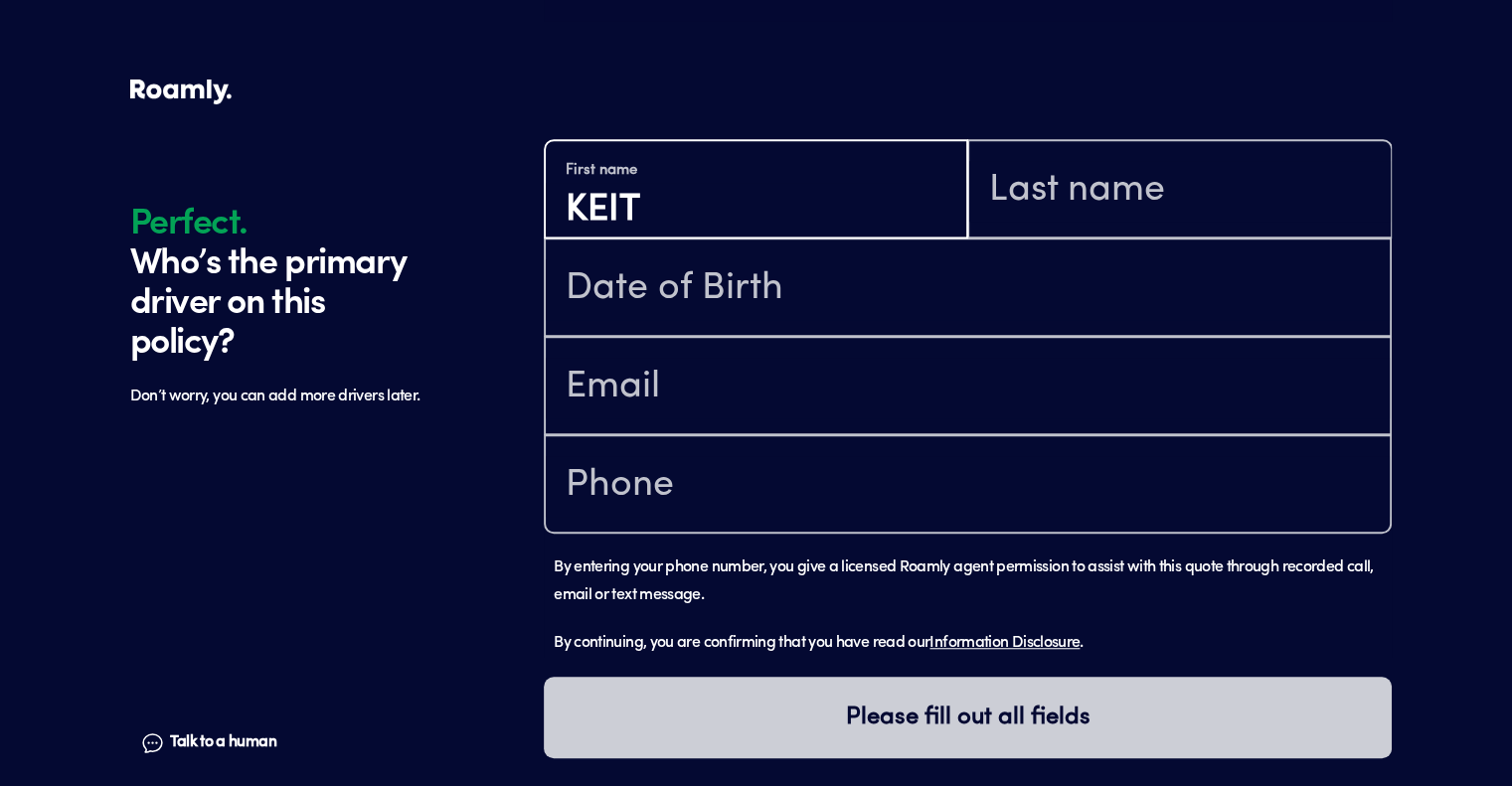 type on "[PERSON_NAME]" 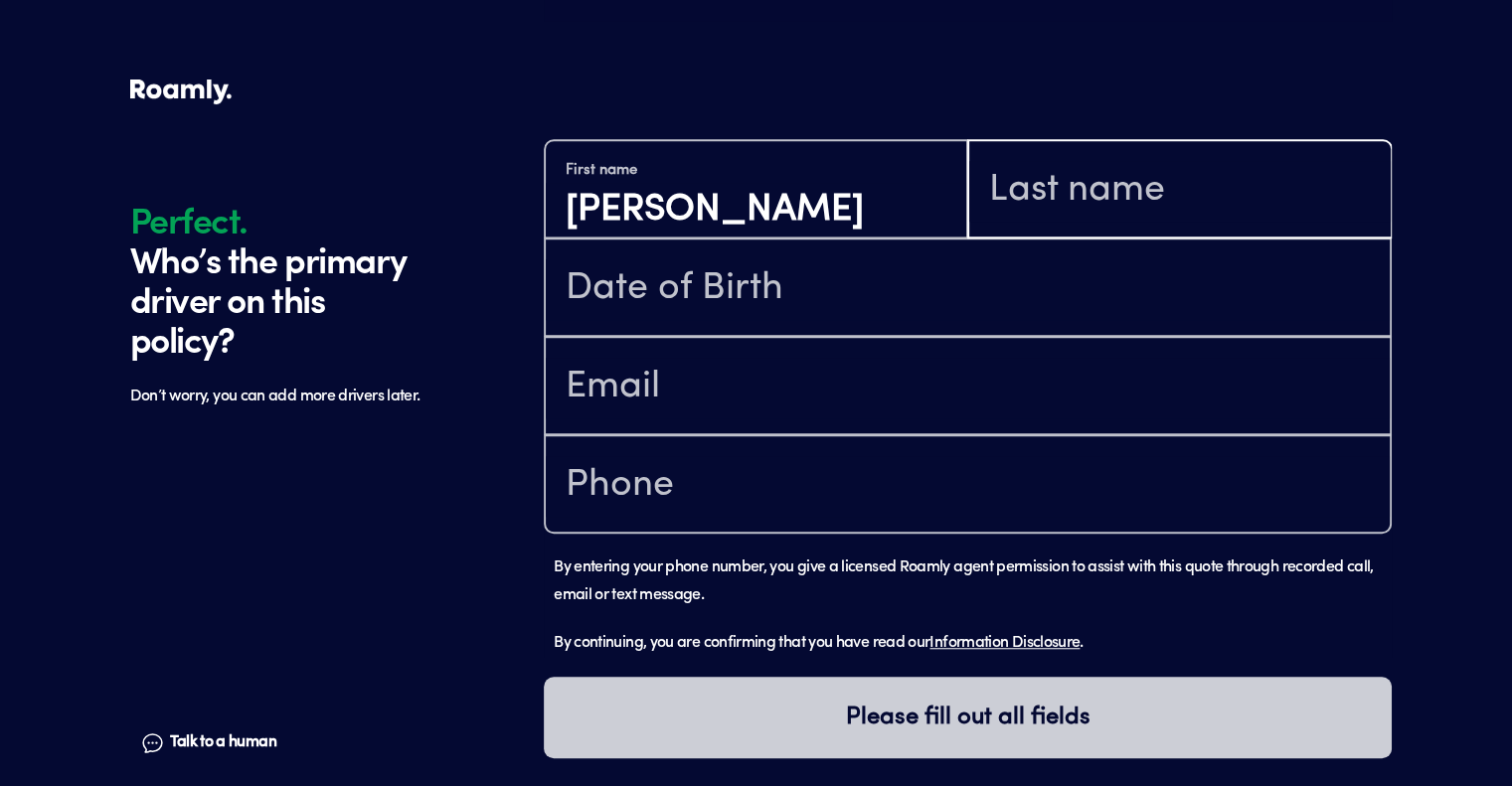 type on "[PERSON_NAME]" 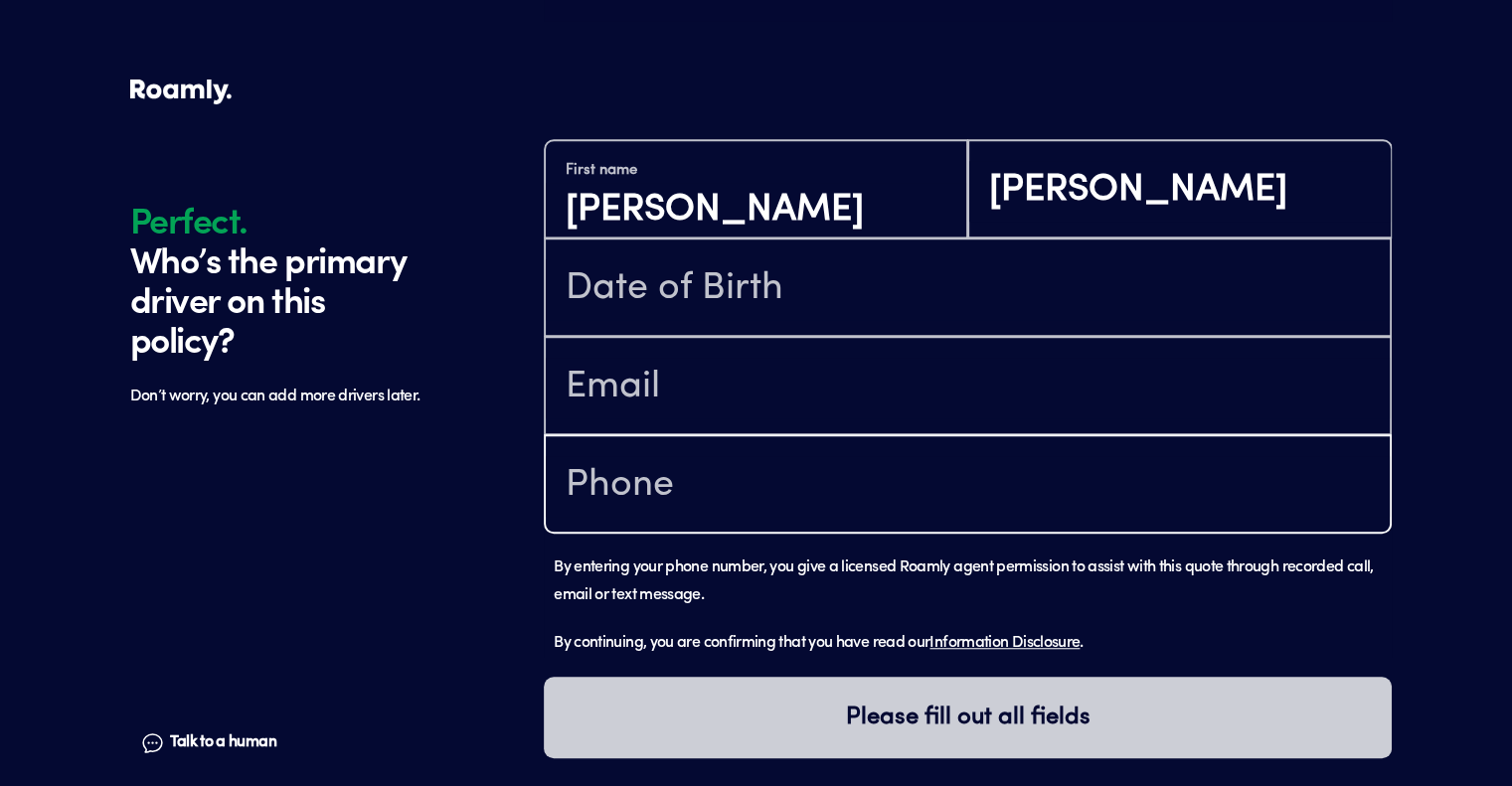 type on "[PHONE_NUMBER]" 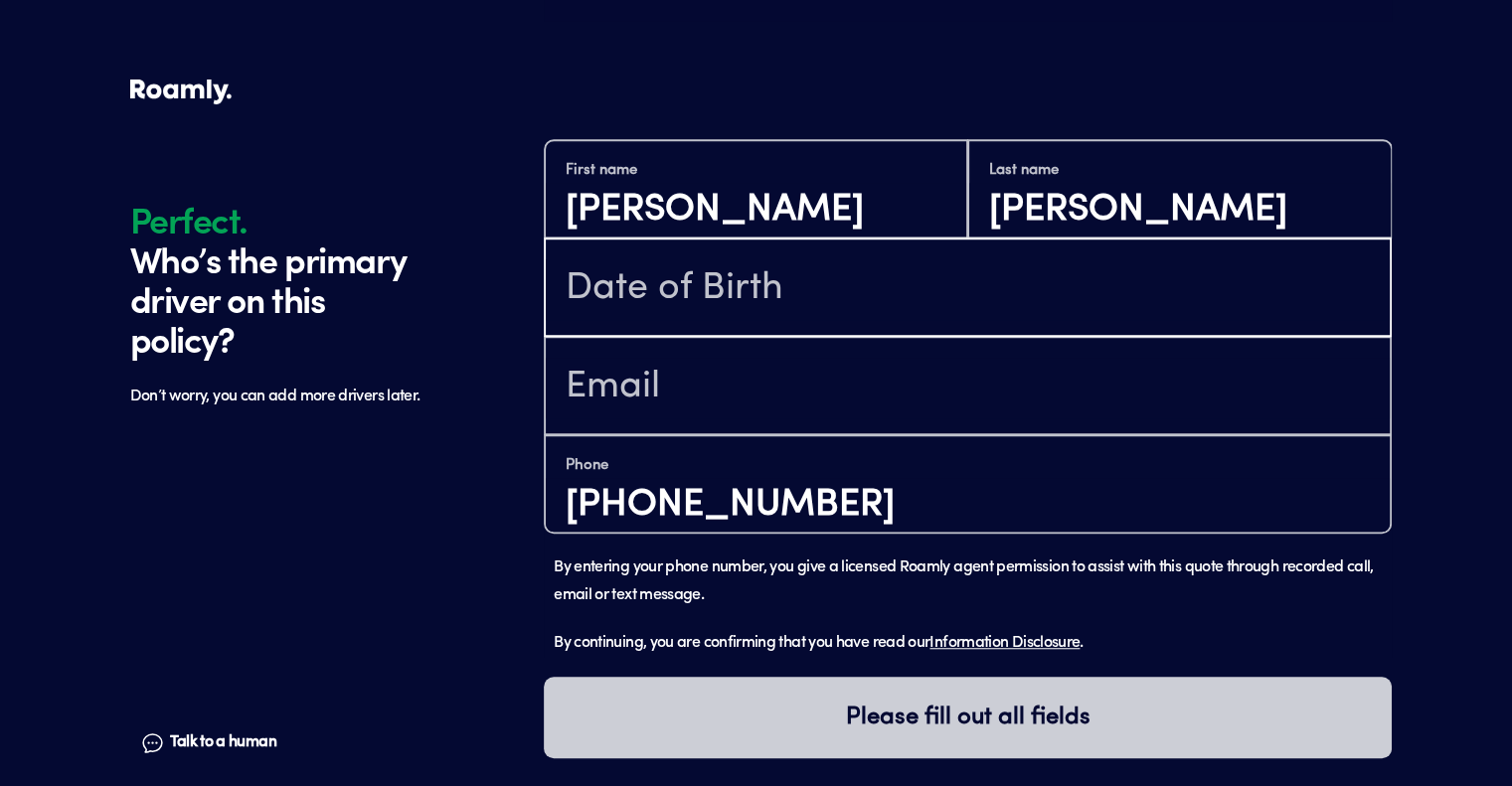 click at bounding box center [967, 289] 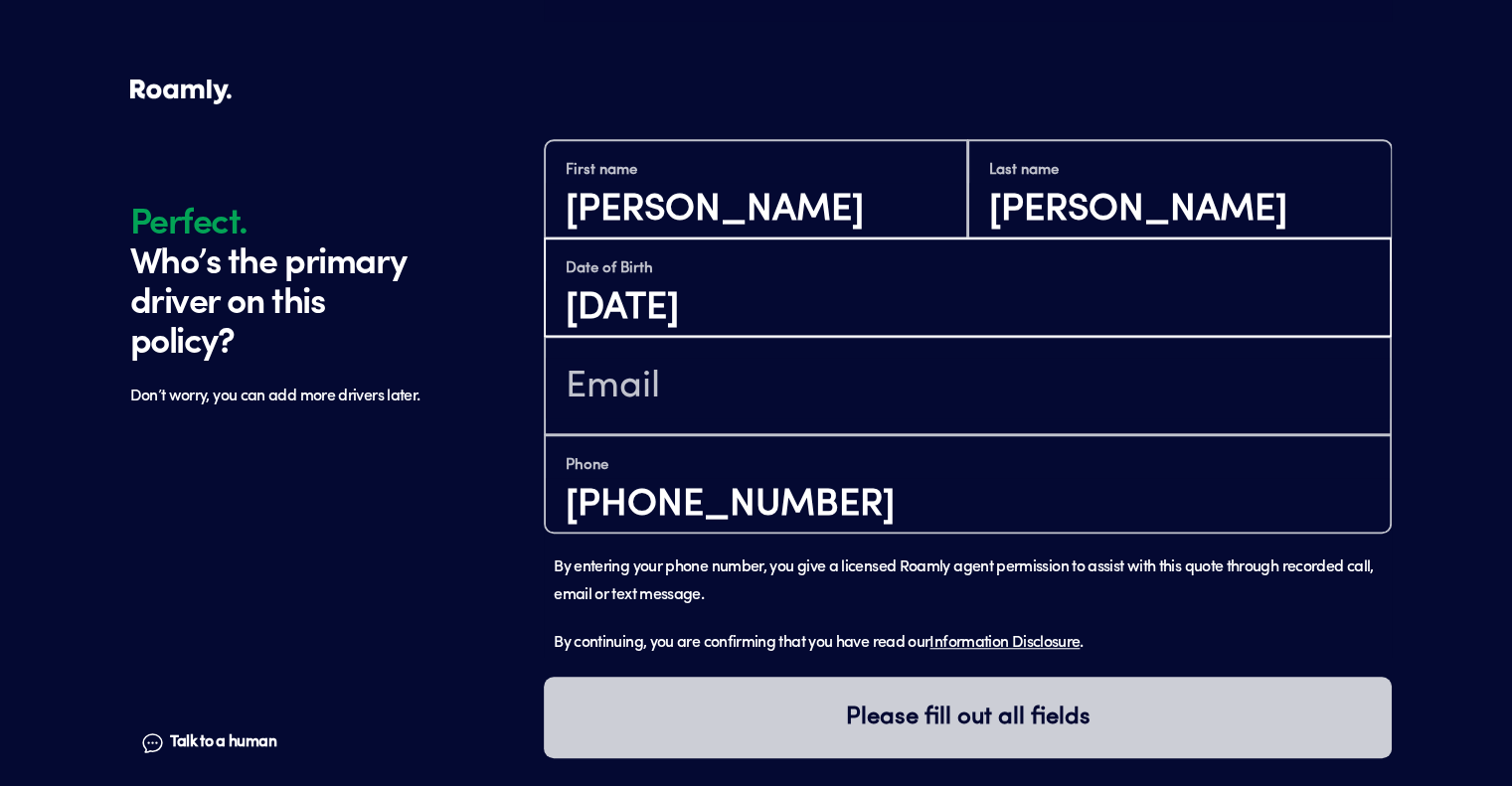 type on "[DATE]" 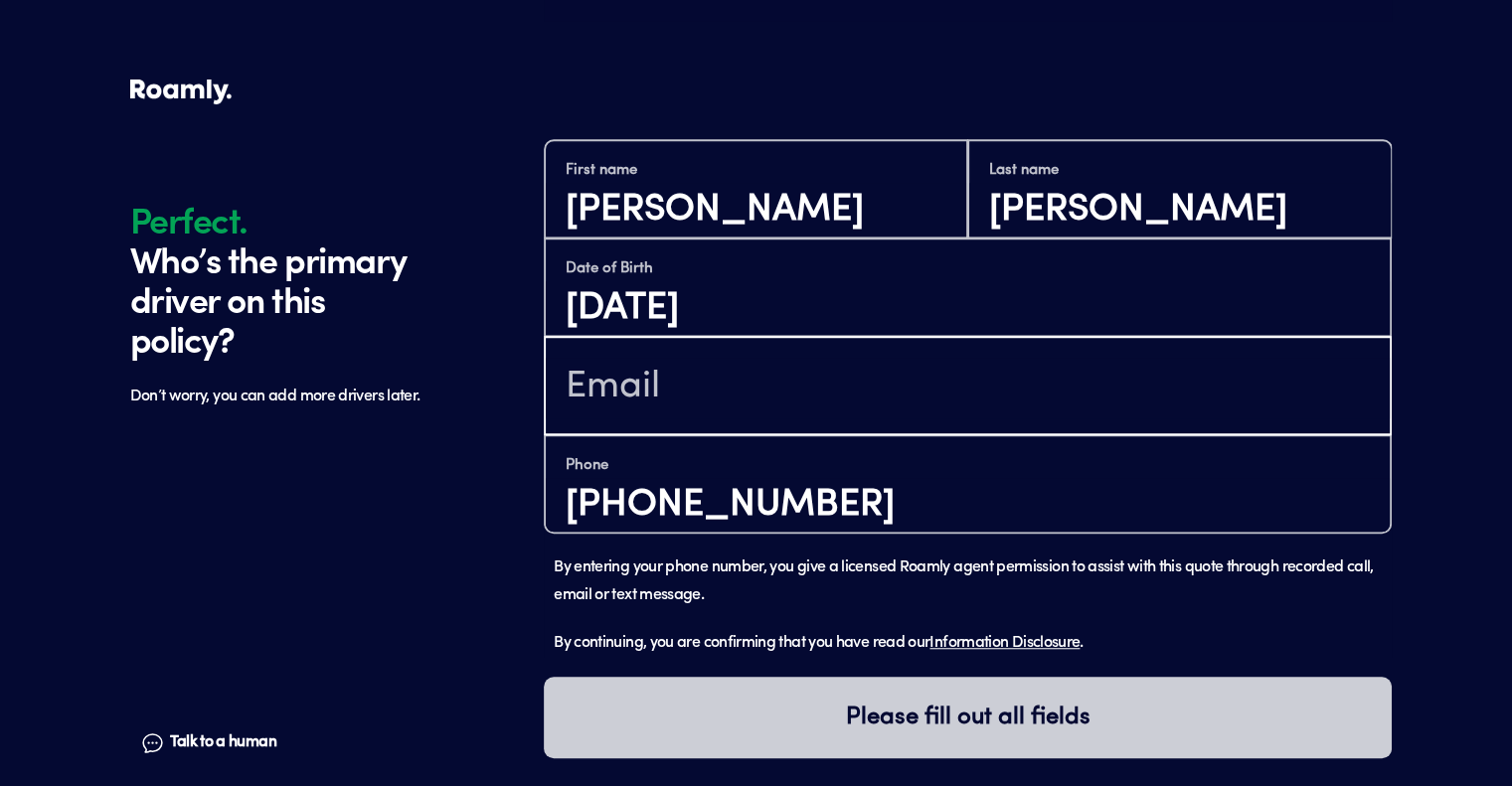 click at bounding box center (967, 388) 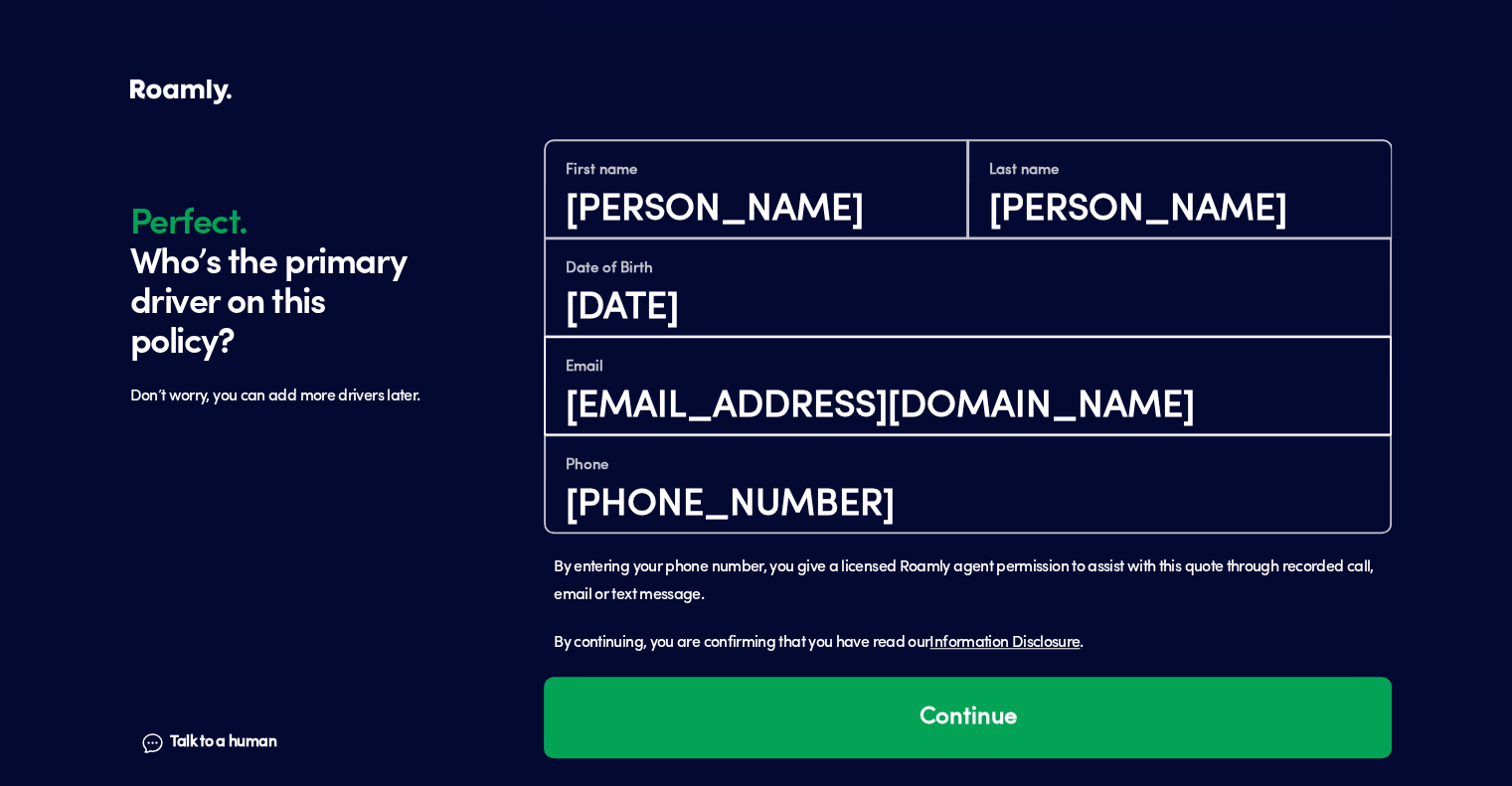 scroll, scrollTop: 1394, scrollLeft: 0, axis: vertical 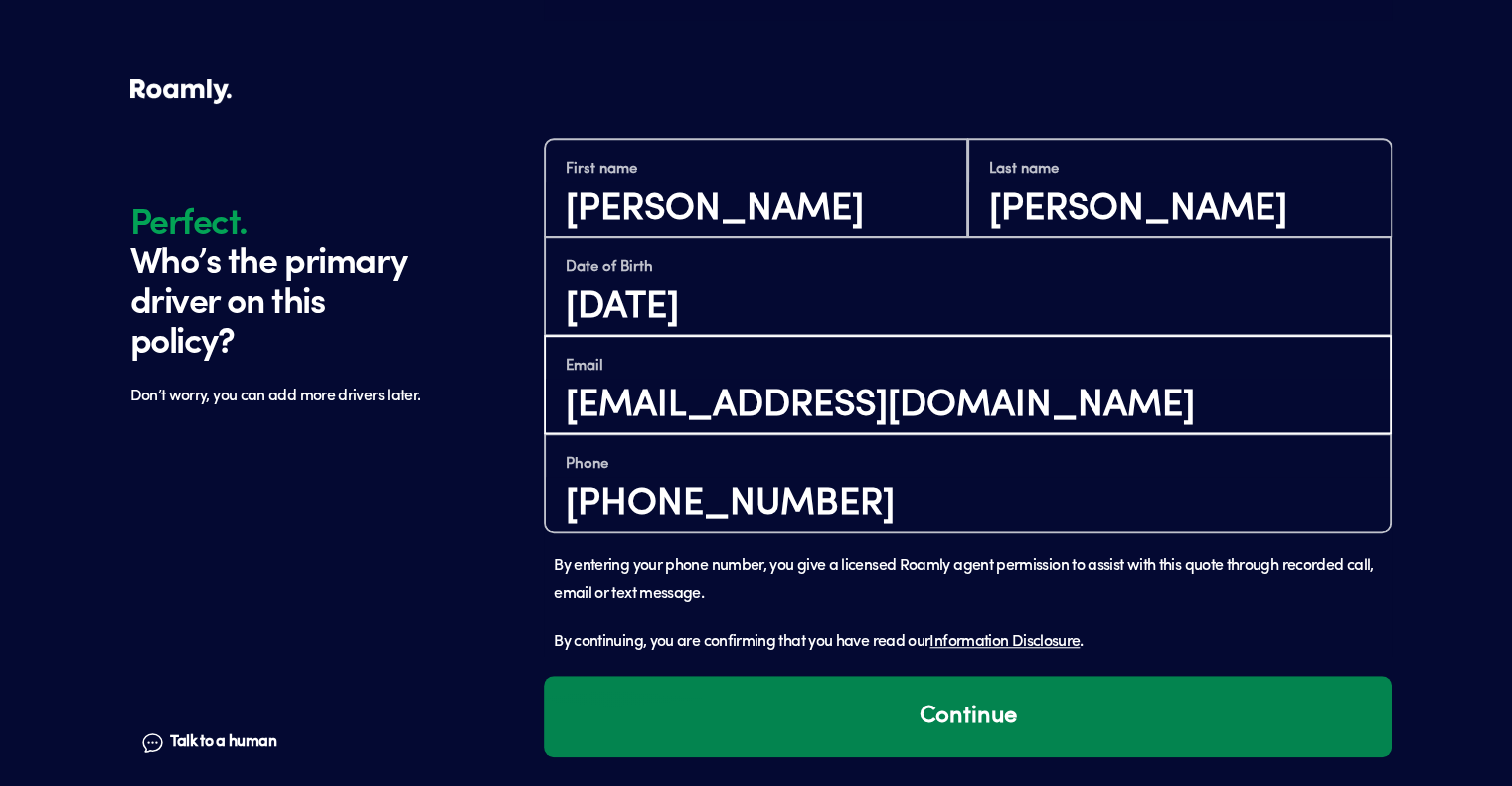 type on "[EMAIL_ADDRESS][DOMAIN_NAME]" 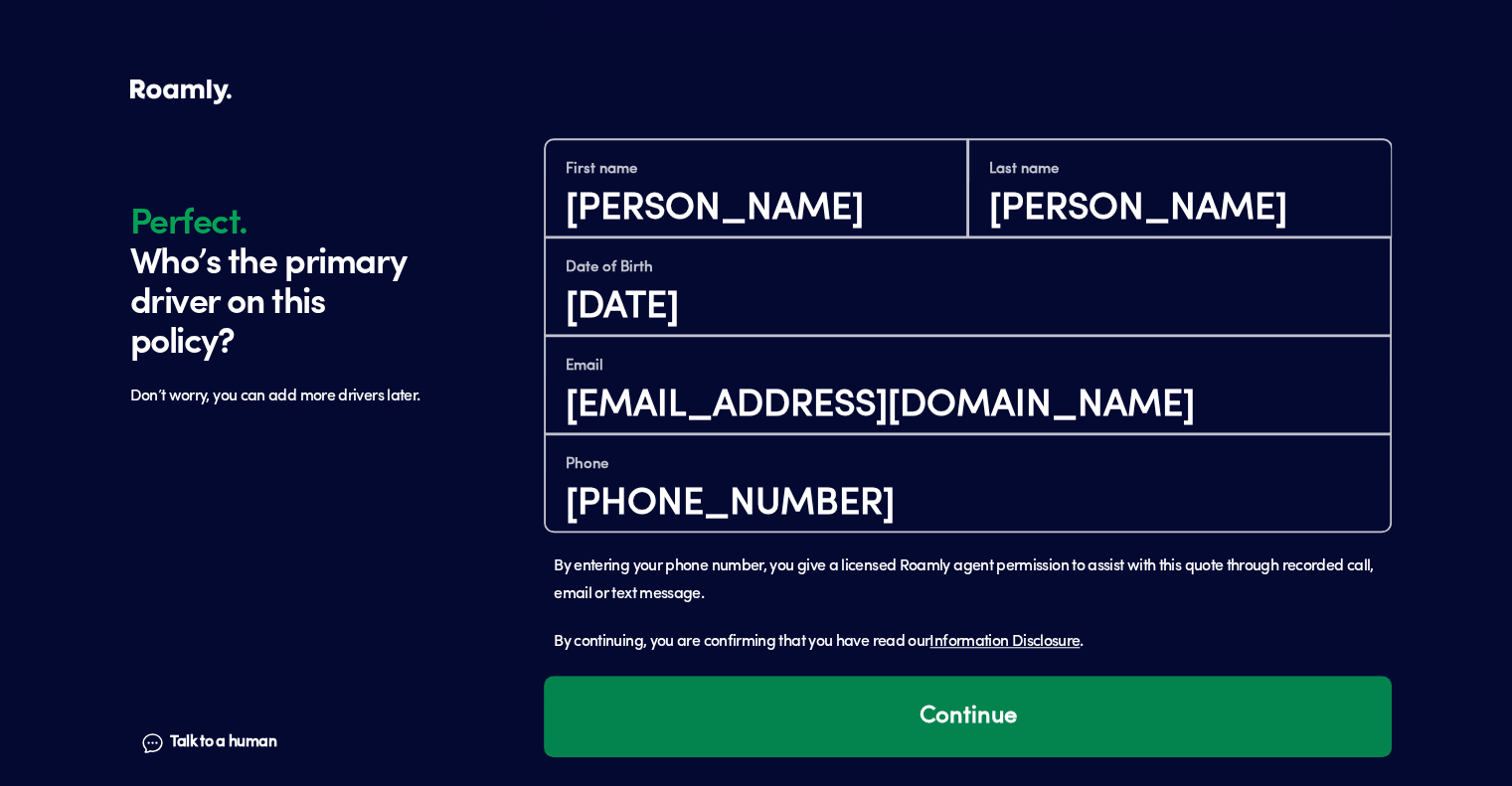 click on "Continue" at bounding box center (967, 716) 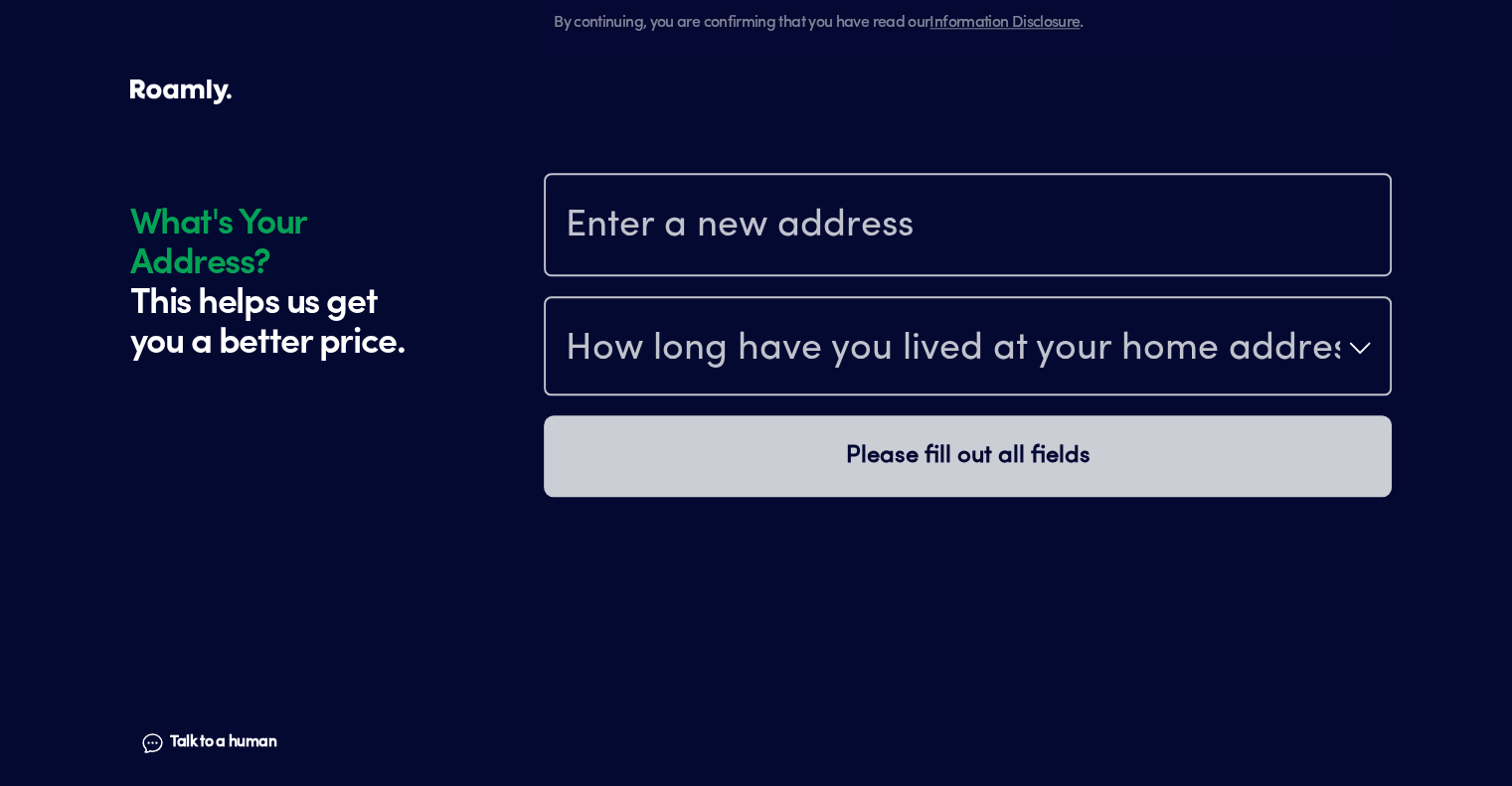 scroll, scrollTop: 2061, scrollLeft: 0, axis: vertical 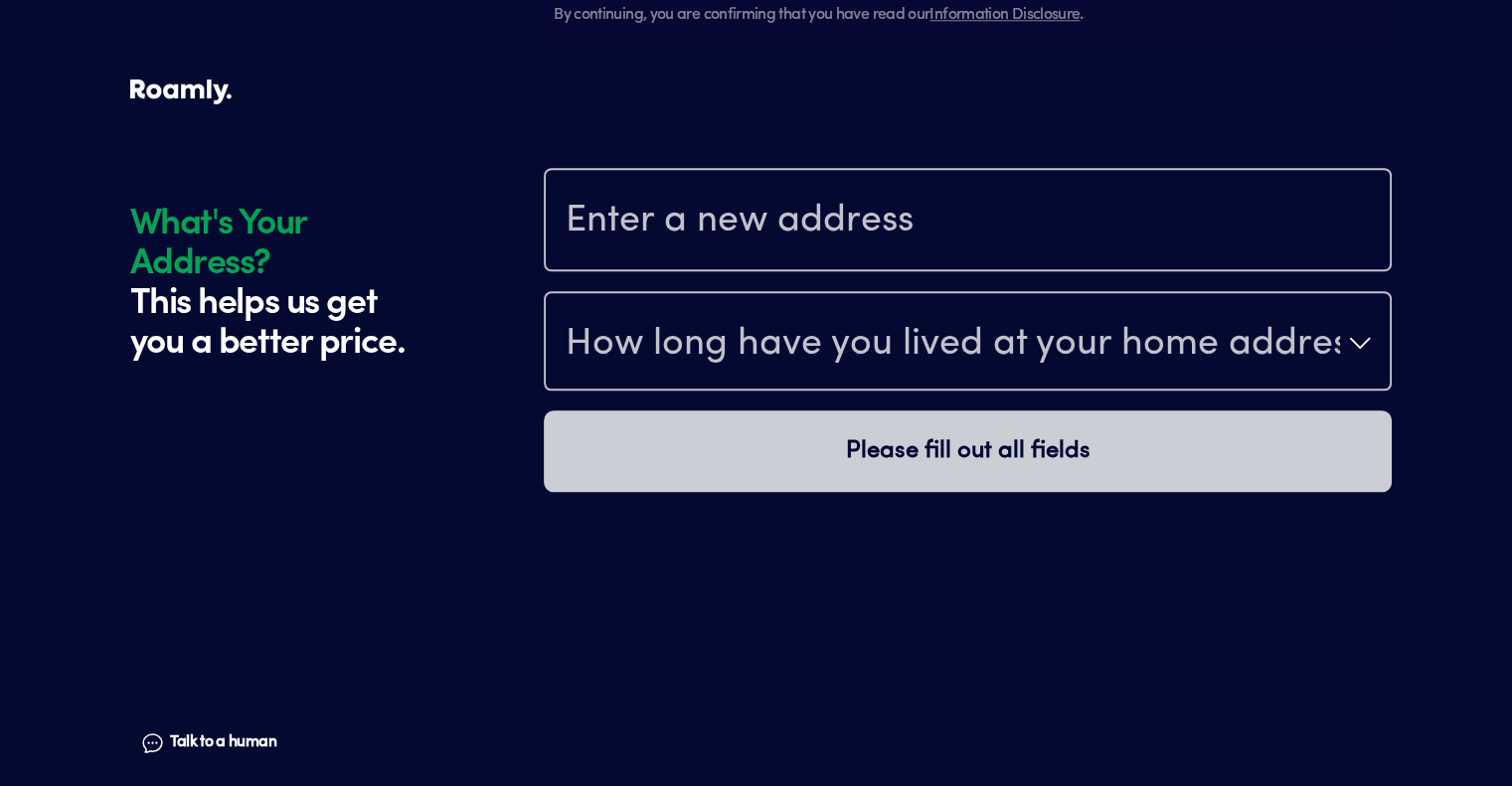 click at bounding box center (967, 222) 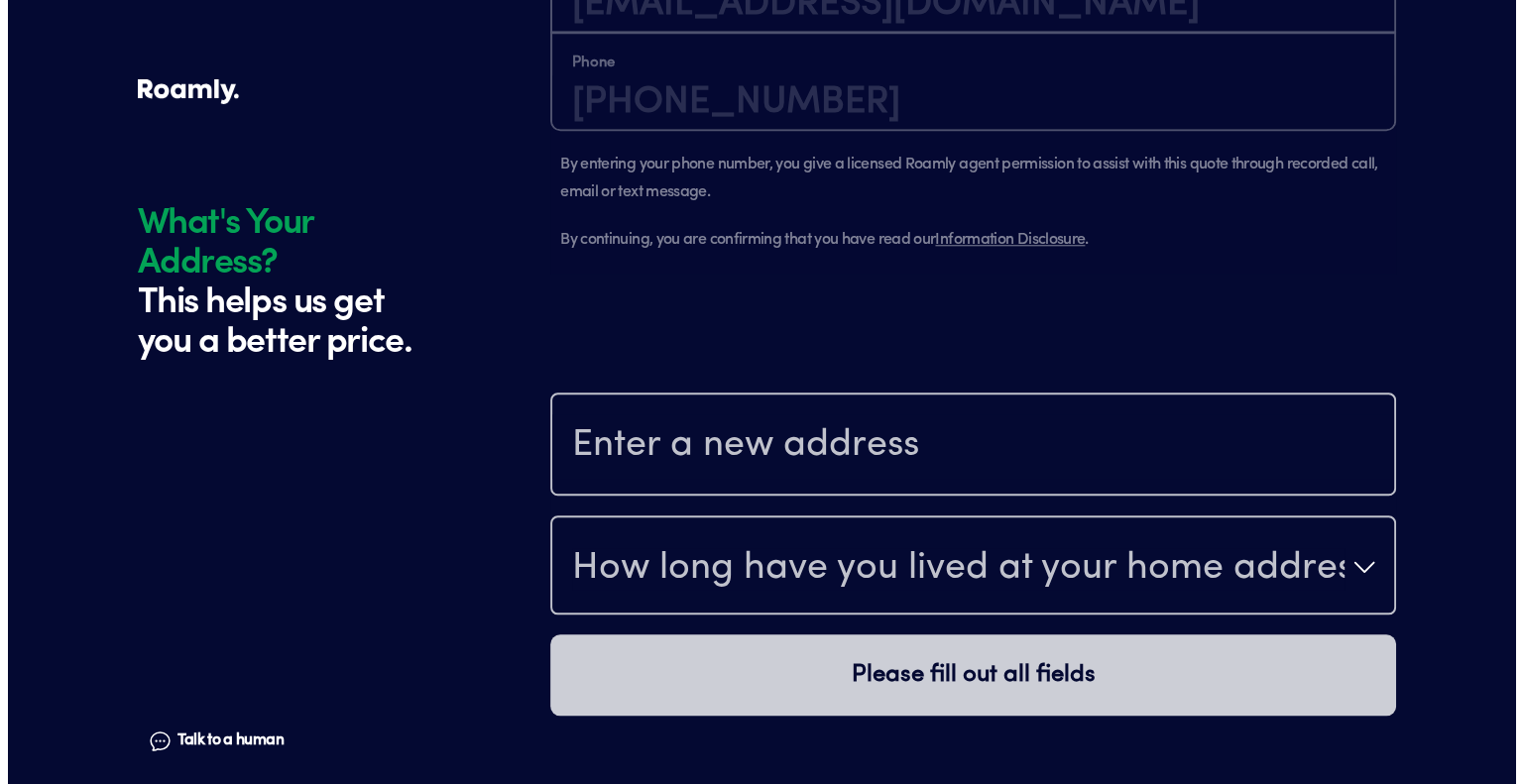 scroll, scrollTop: 1834, scrollLeft: 0, axis: vertical 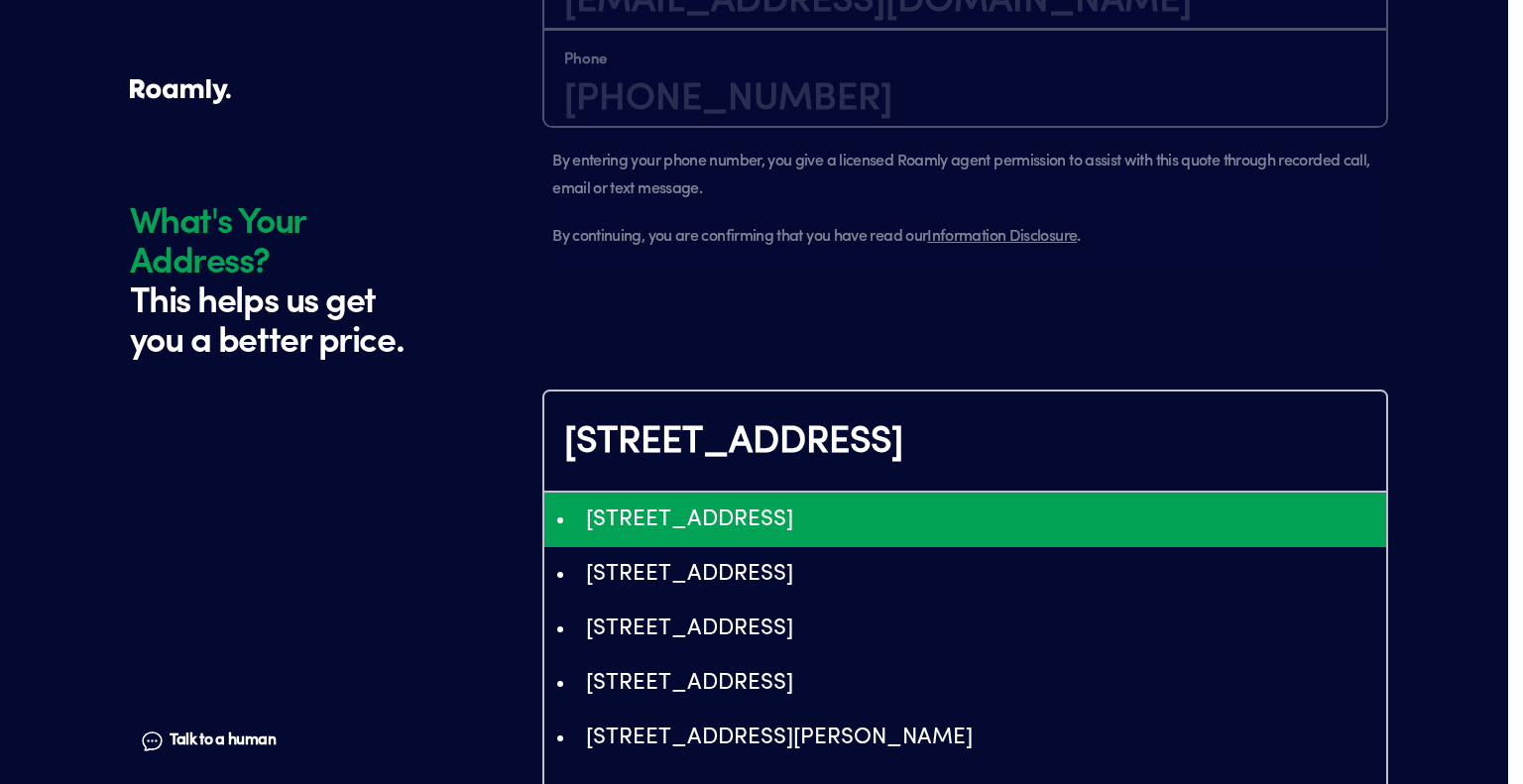 type on "ChIJ3V21Nj6FQIYRVNslgjRcsyY" 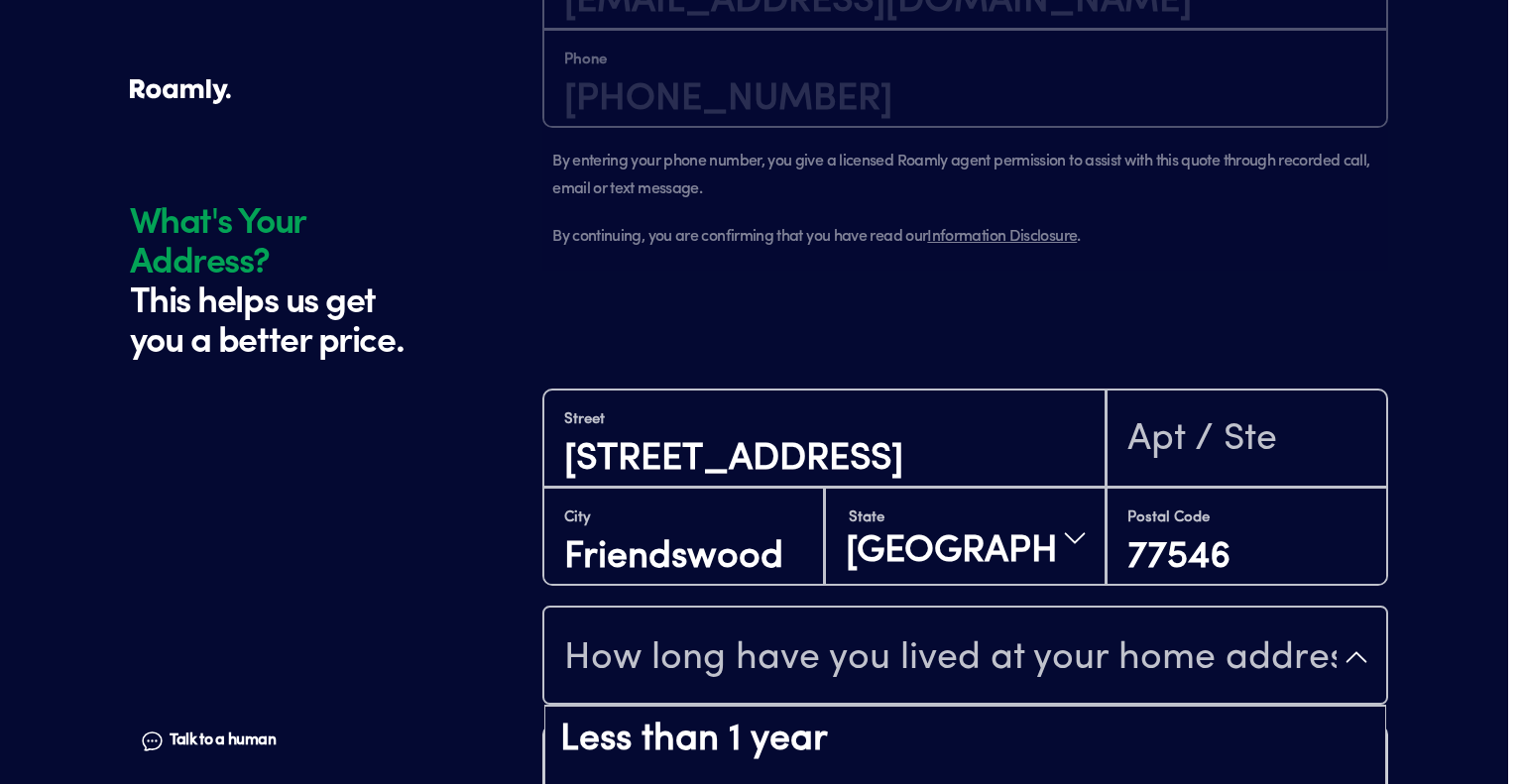click on "How long have you lived at your home address?" at bounding box center [950, 659] 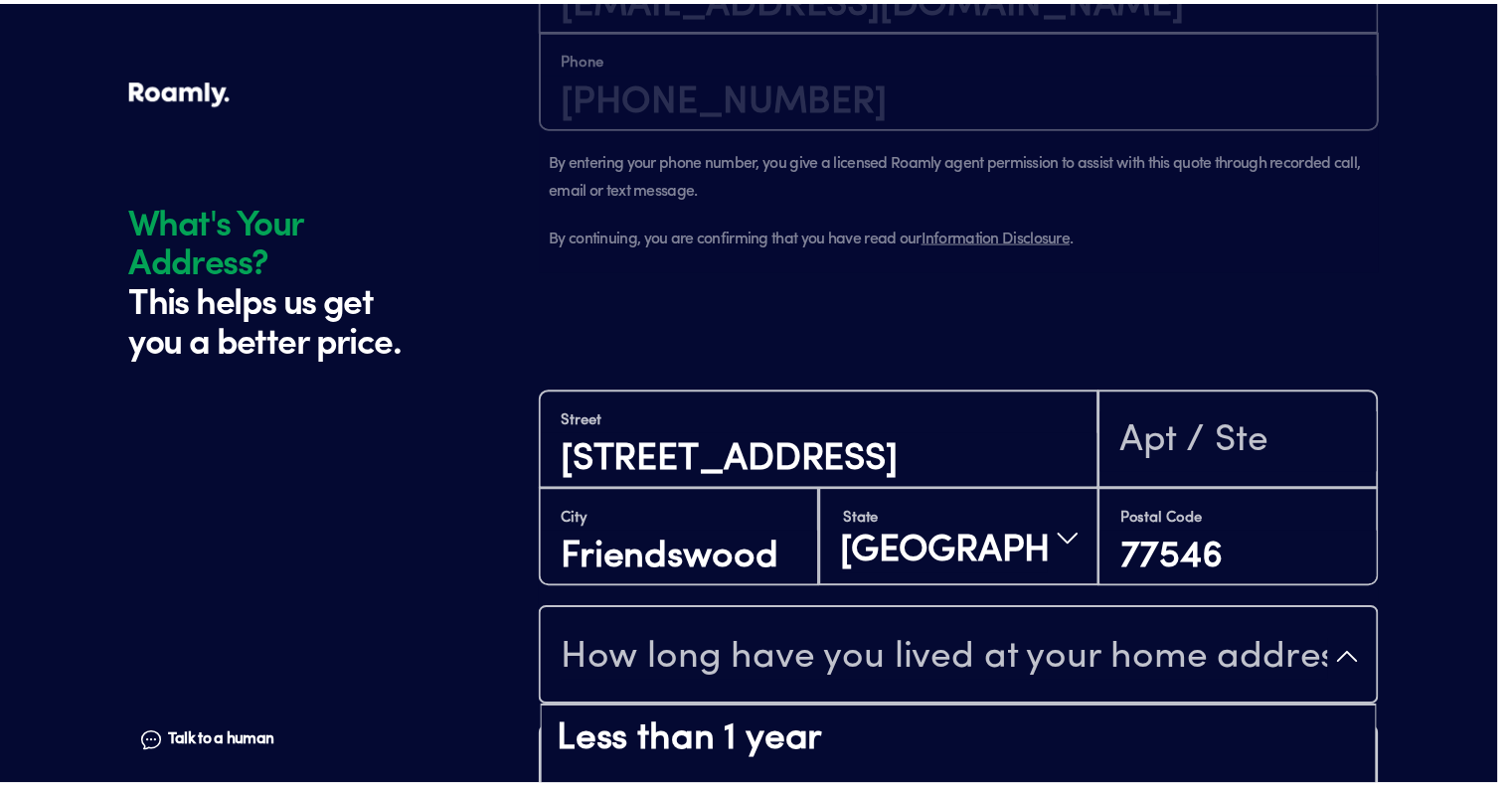 scroll, scrollTop: 1893, scrollLeft: 0, axis: vertical 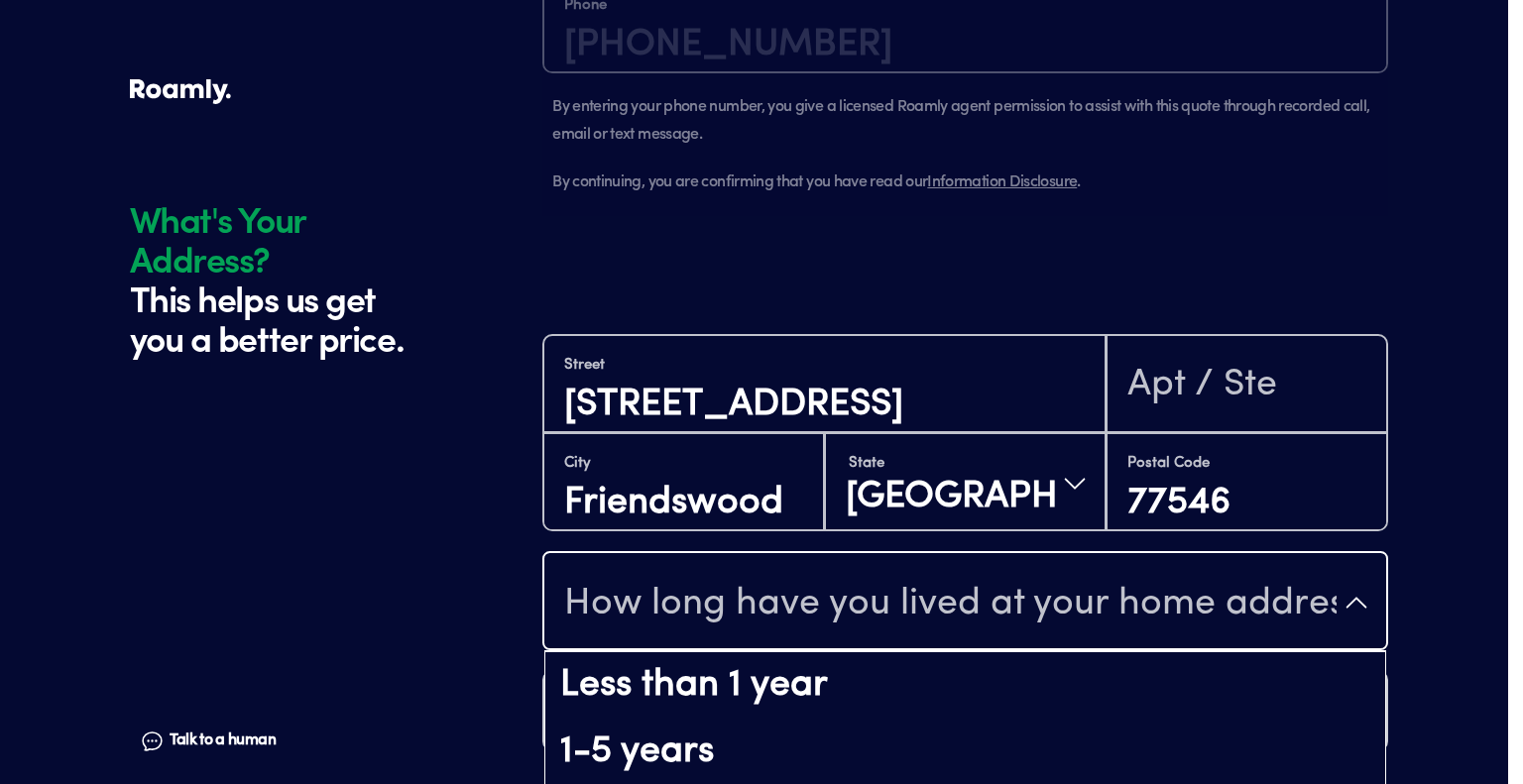 click on "What's Your Address? This helps us get you a better price. Talk to a human Chat 1 2 3 4+ Edit How many RVs or Trailers do you want to cover? Year [DATE] Make Tiffin Model ALLEGRO Length 39FT Vehicle type Class A Actual cash value 267000 Original owner Yes How many nights do you camp in your RV? 30 - 89 nights / year How do you store your RV? Covered Yes No Does this RV have a salvage title? Edit Tell us about your RV. First name [PERSON_NAME] Last name [PERSON_NAME] Date of Birth [DEMOGRAPHIC_DATA] Email [EMAIL_ADDRESS][DOMAIN_NAME] Phone [PHONE_NUMBER] By entering your phone number, you give a licensed Roamly agent permission to assist with this quote through recorded call, email or text message. By continuing, you are confirming that you have read our  Information Disclosure . Edit Who’s the primary driver on this policy? What's Your Address? This helps us get you a better price. Talk to a human [GEOGRAPHIC_DATA] [STREET_ADDRESS][US_STATE] Postal Code 77546 How long have you lived at your home address? Less than 1 year" at bounding box center (762, -469) 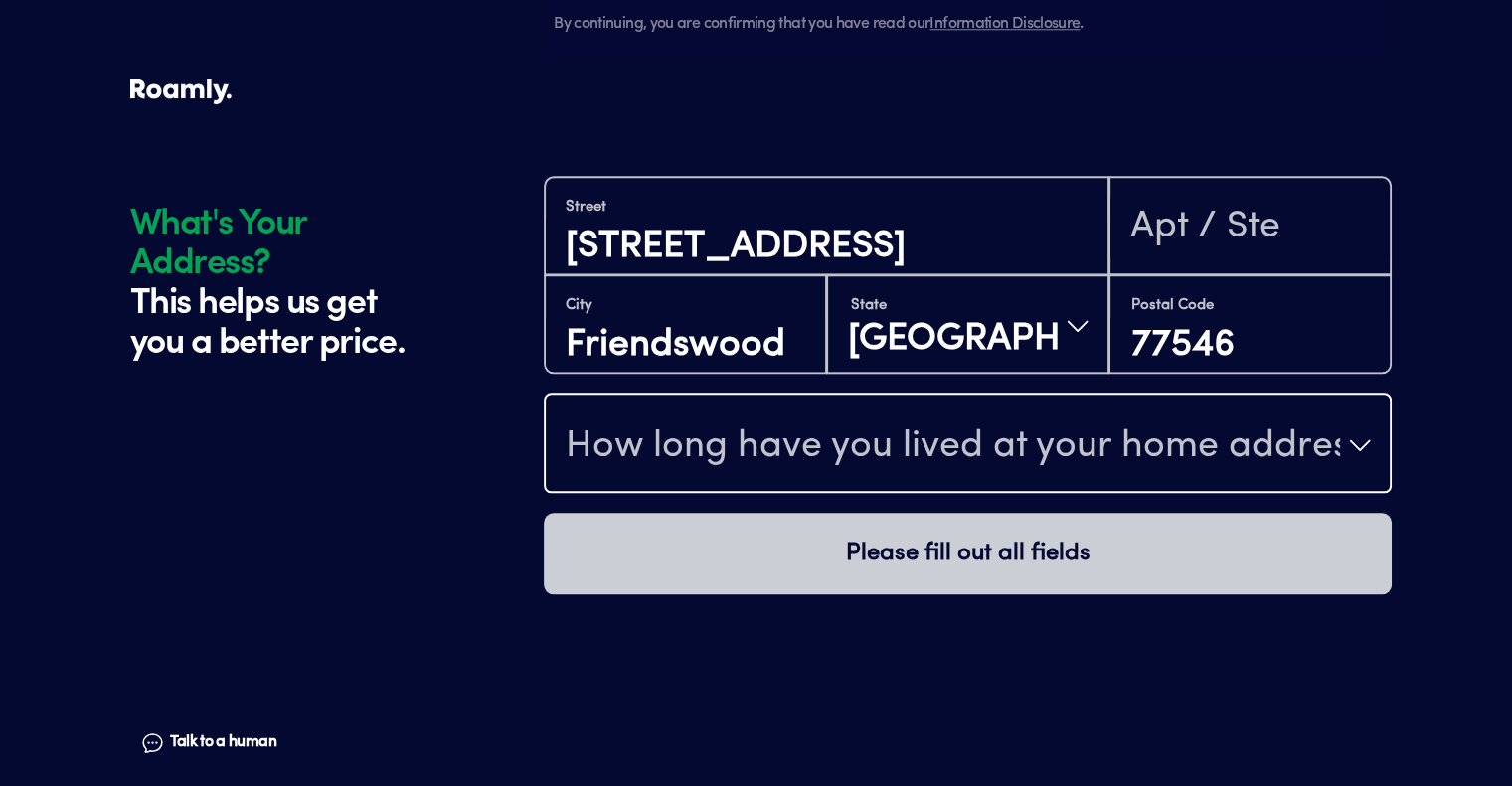 scroll, scrollTop: 2061, scrollLeft: 0, axis: vertical 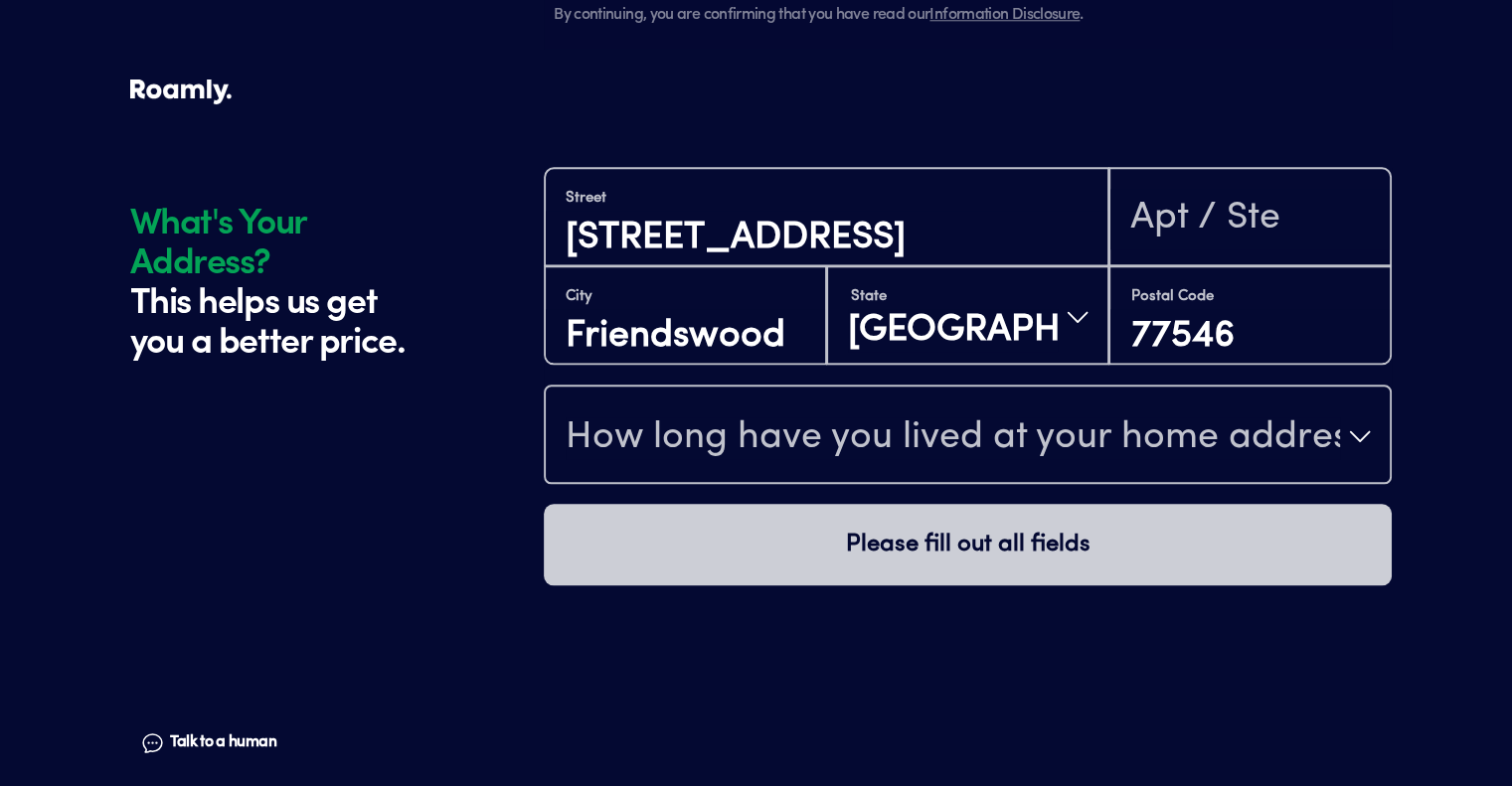 click on "How long have you lived at your home address?" at bounding box center (952, 438) 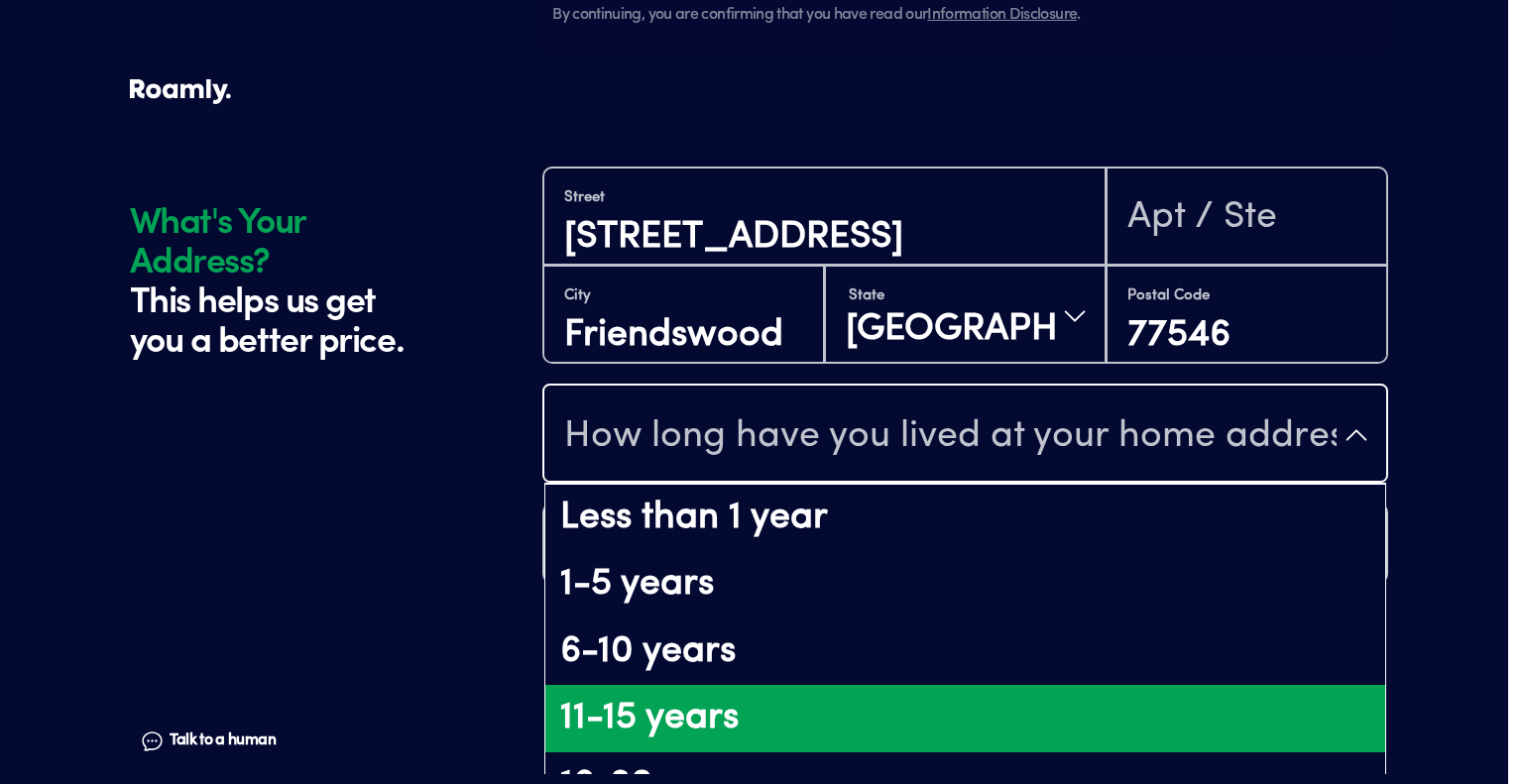click on "11-15 years" at bounding box center (965, 719) 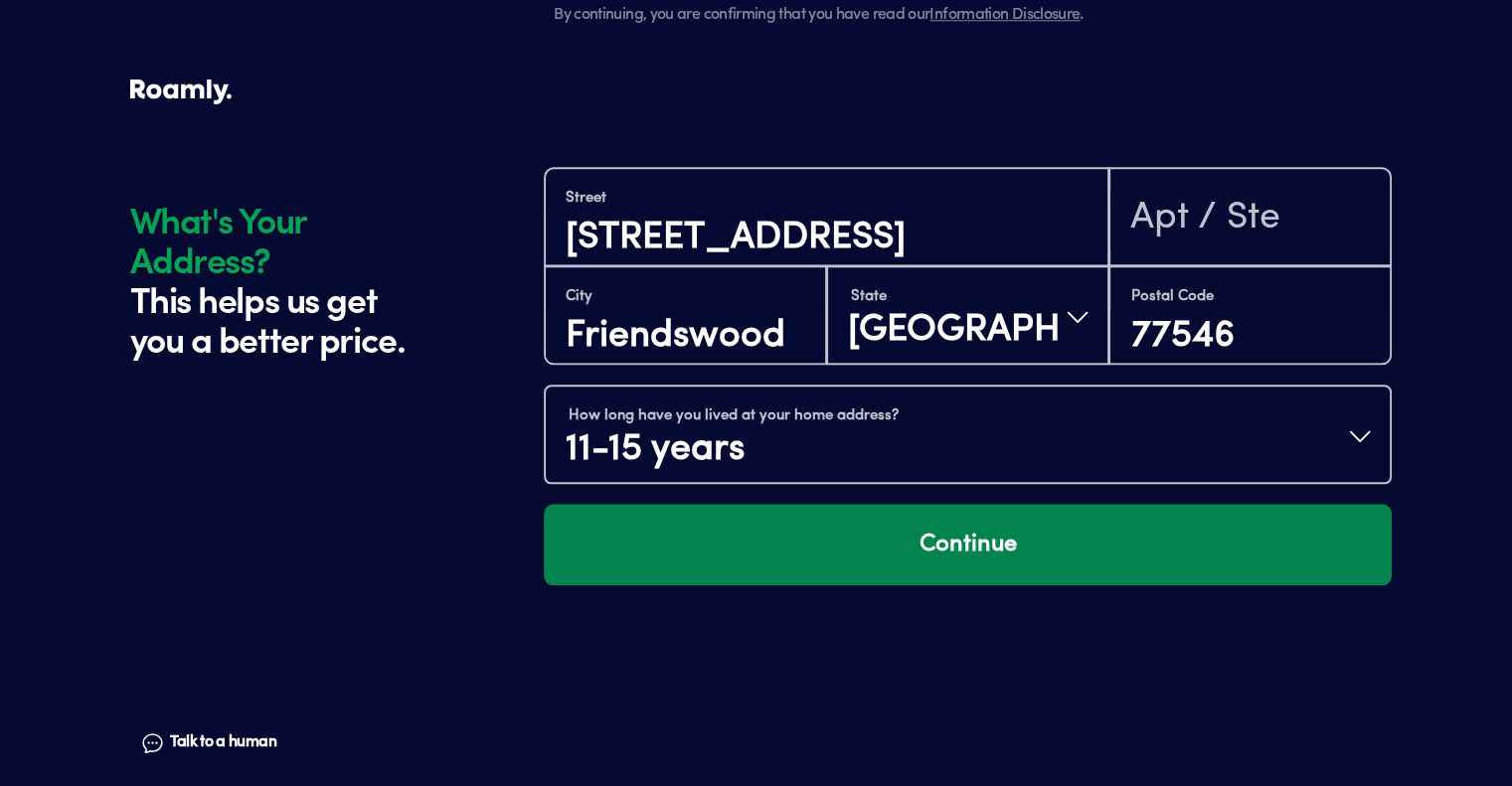 click on "Continue" at bounding box center [967, 545] 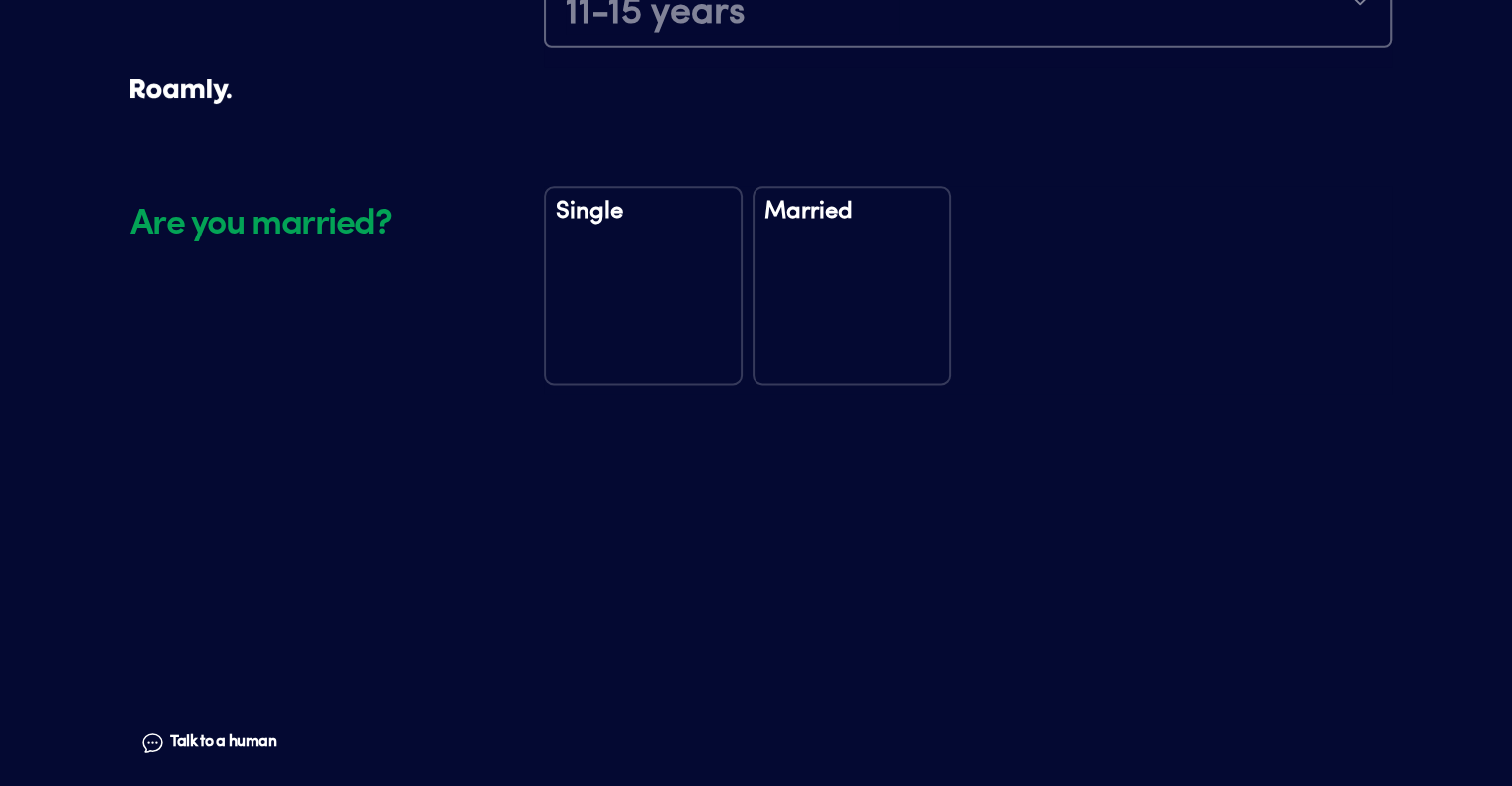 scroll, scrollTop: 2528, scrollLeft: 0, axis: vertical 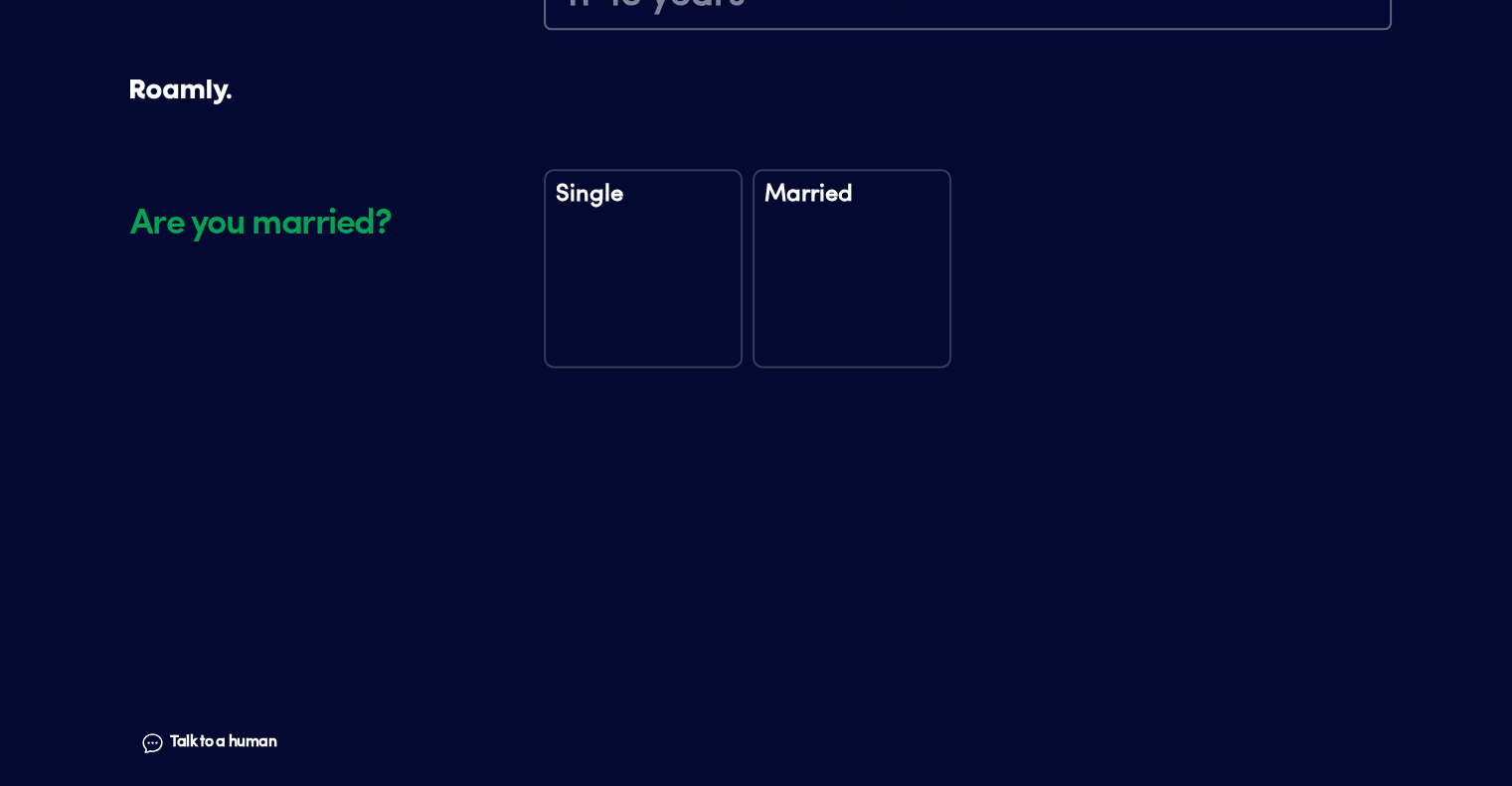 click on "Married" at bounding box center [852, 208] 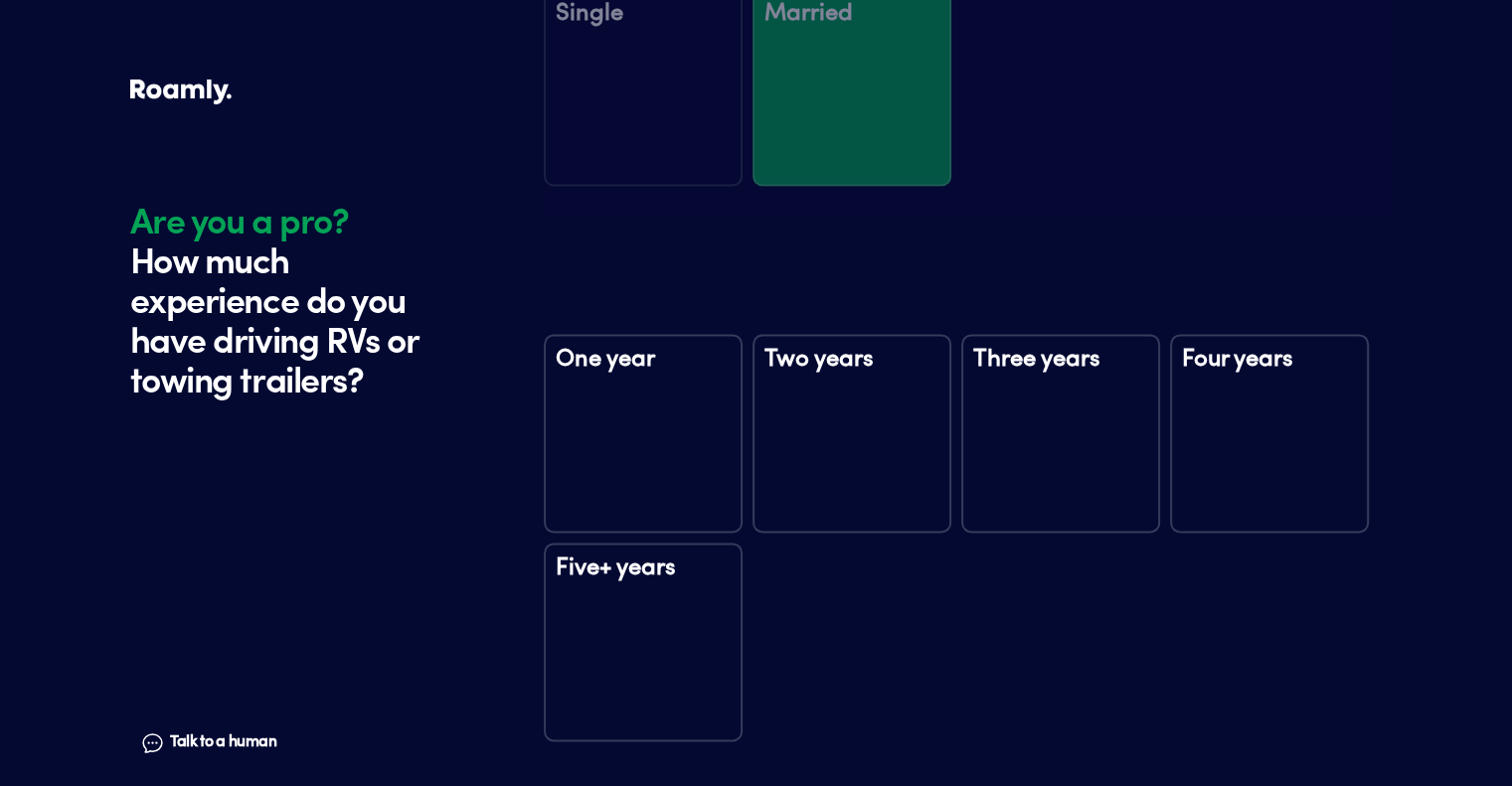 scroll, scrollTop: 2914, scrollLeft: 0, axis: vertical 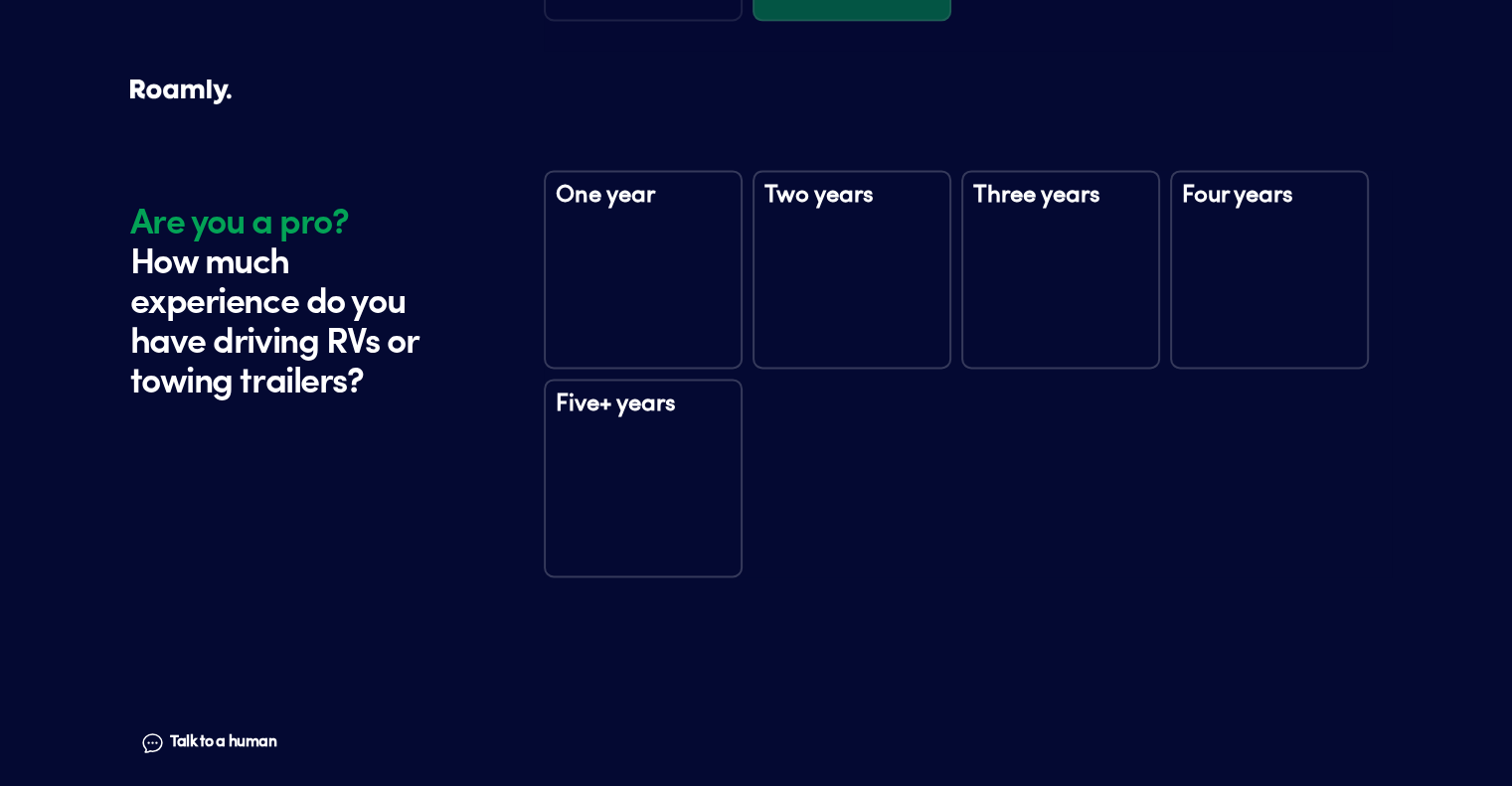 click on "Five+ years" at bounding box center (643, 478) 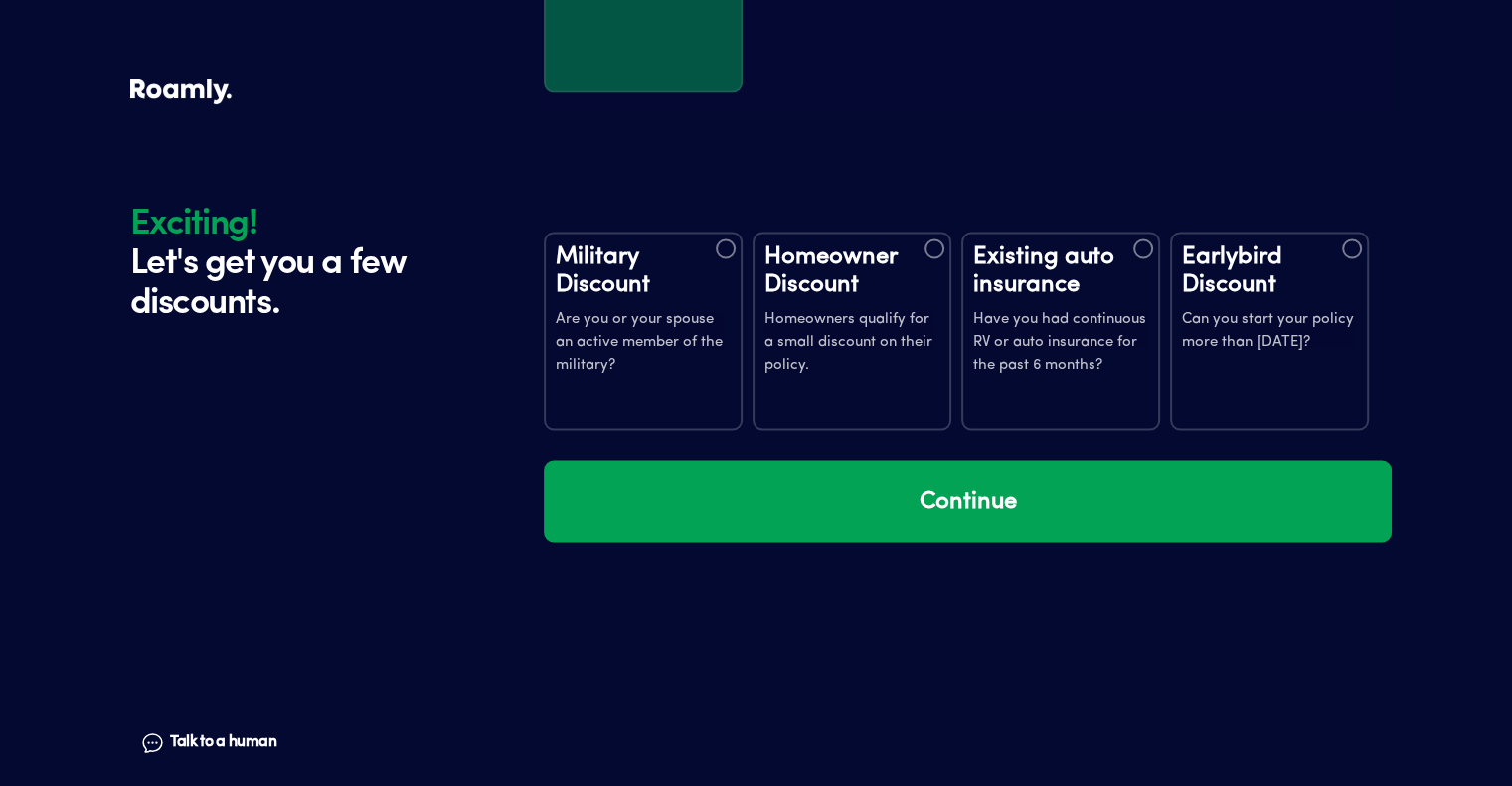 scroll, scrollTop: 3502, scrollLeft: 0, axis: vertical 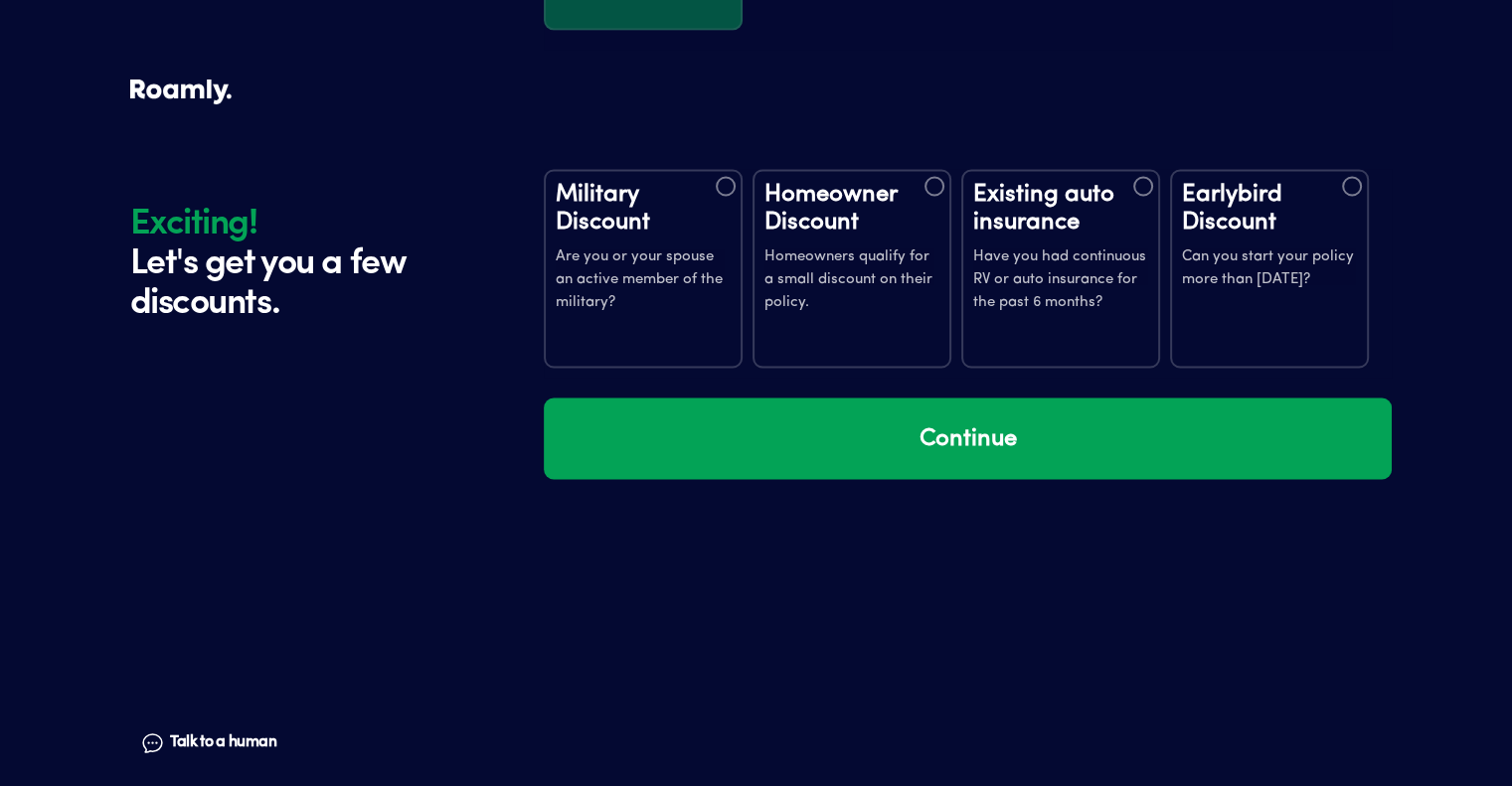click at bounding box center [934, 186] 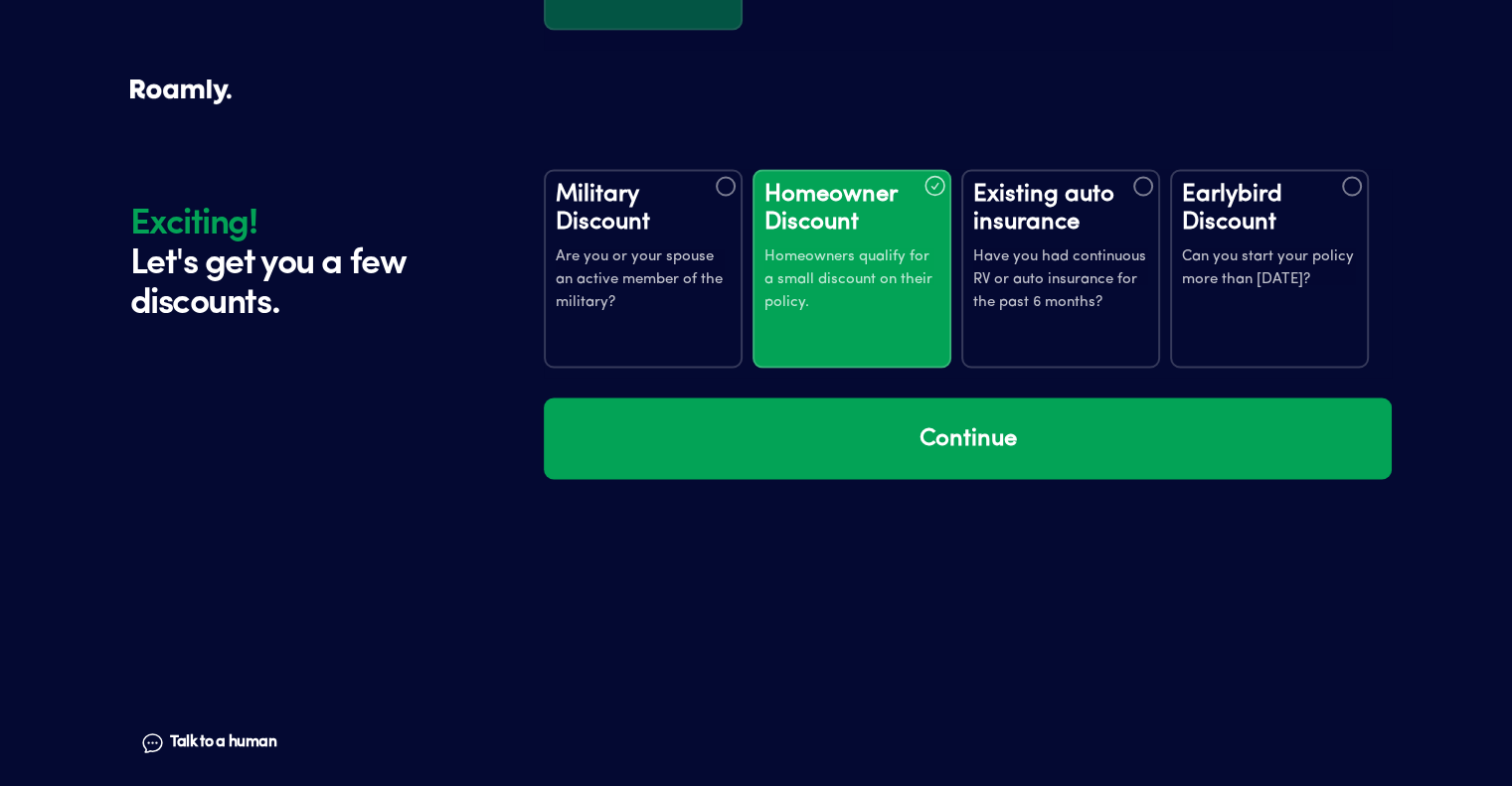 click at bounding box center [1143, 186] 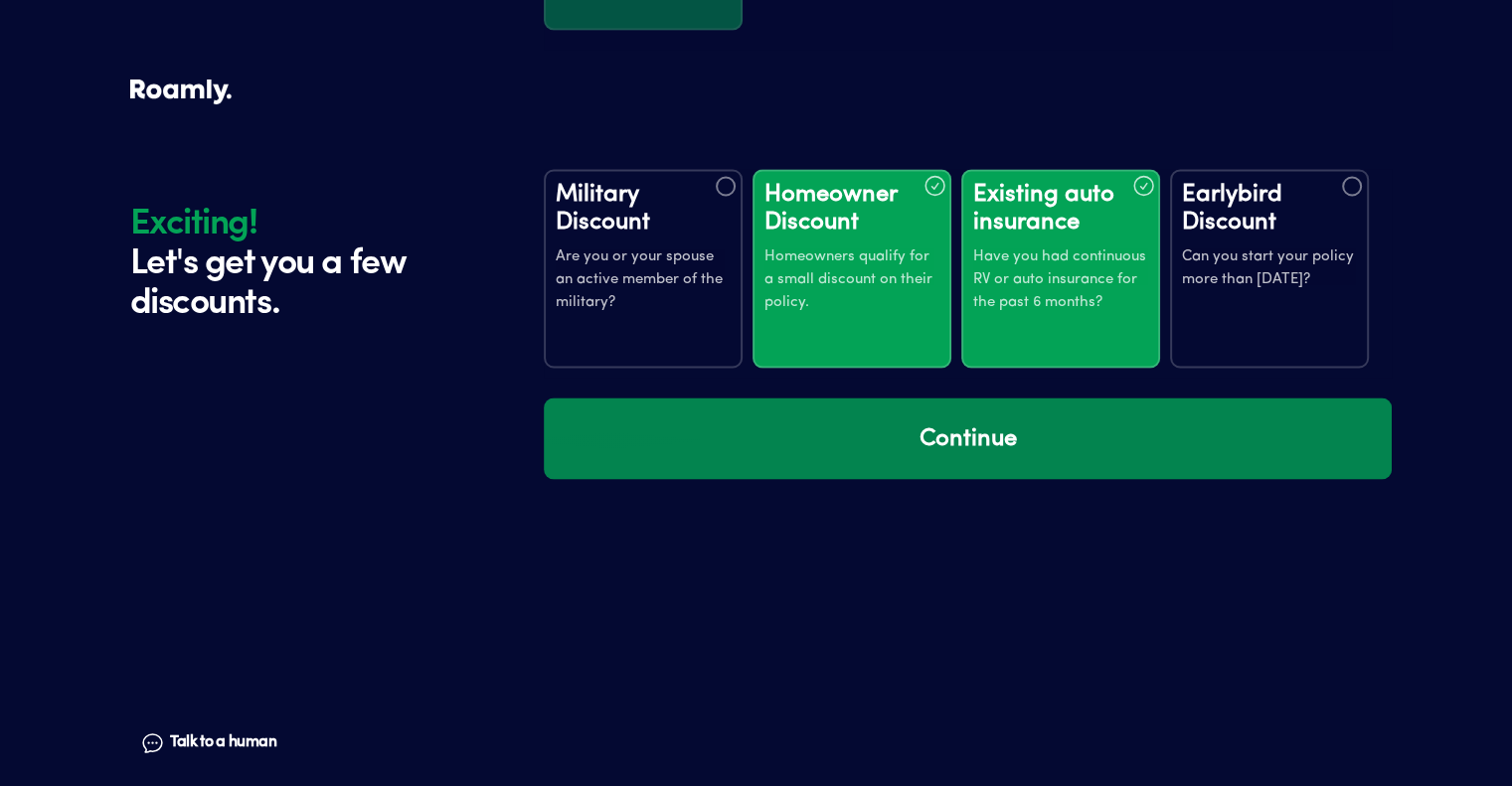 click on "Continue" at bounding box center (967, 438) 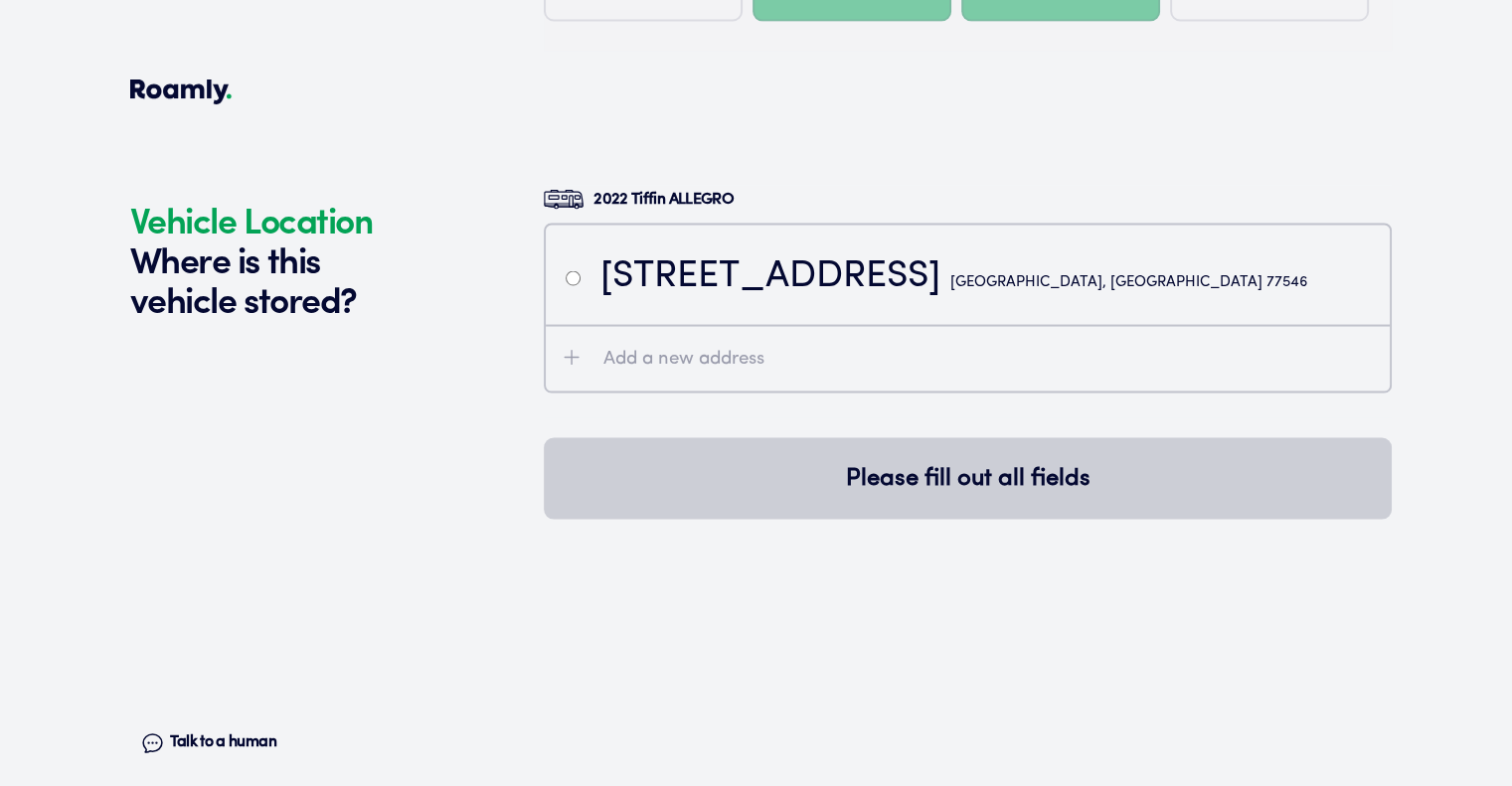 scroll, scrollTop: 3888, scrollLeft: 0, axis: vertical 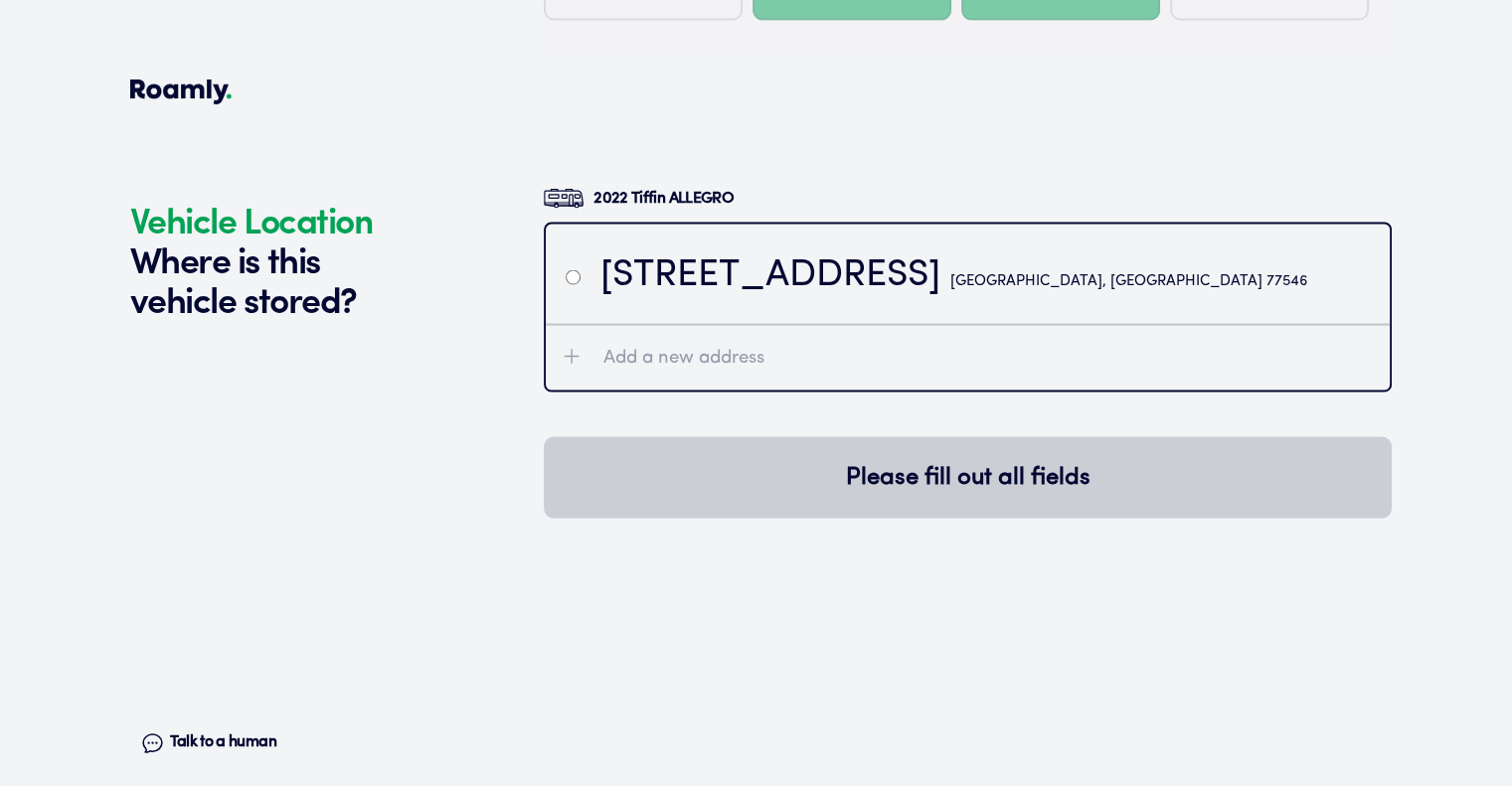 click on "Add a new address" at bounding box center (967, 357) 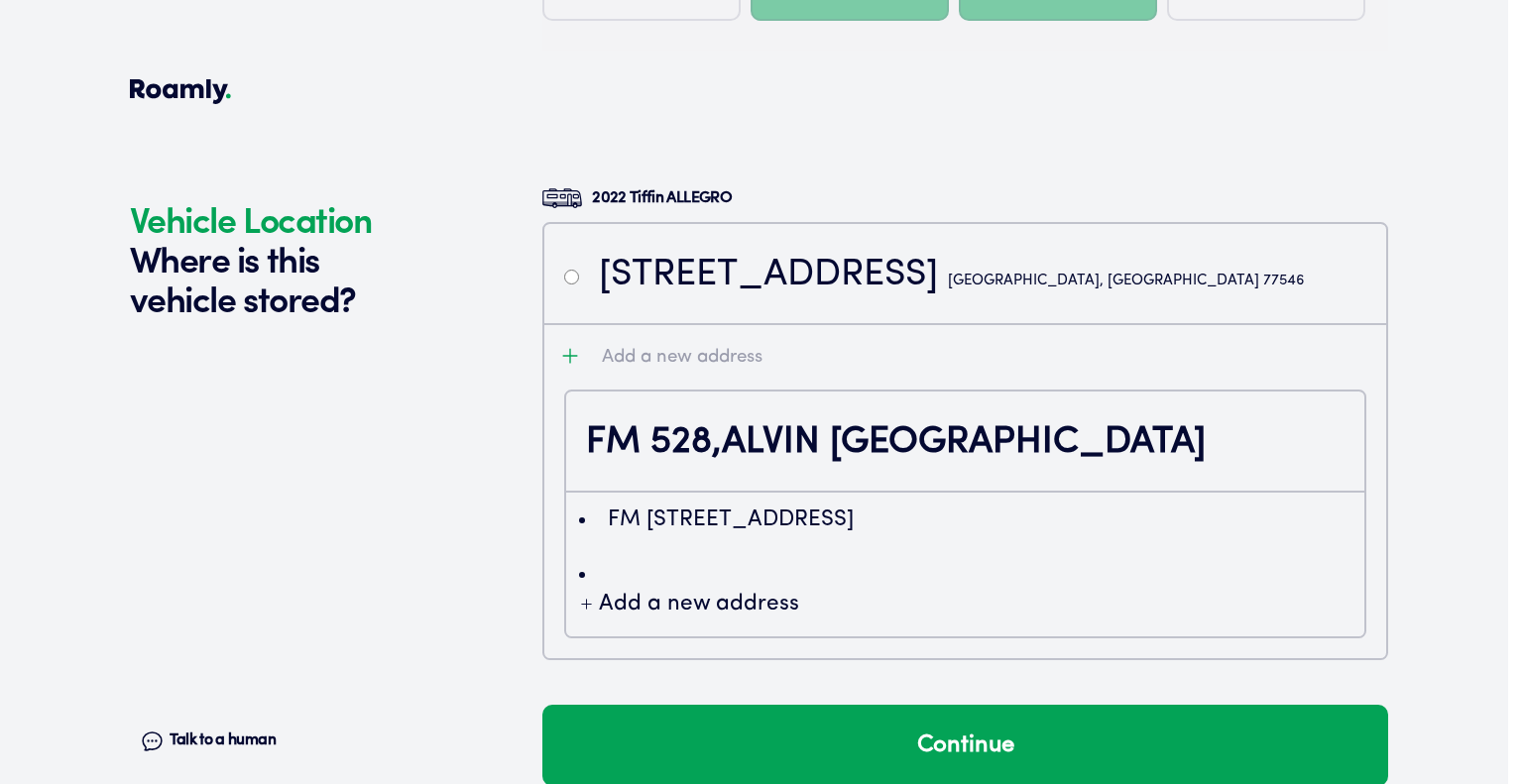 click on "FM 528,ALVIN [GEOGRAPHIC_DATA]" at bounding box center (965, 443) 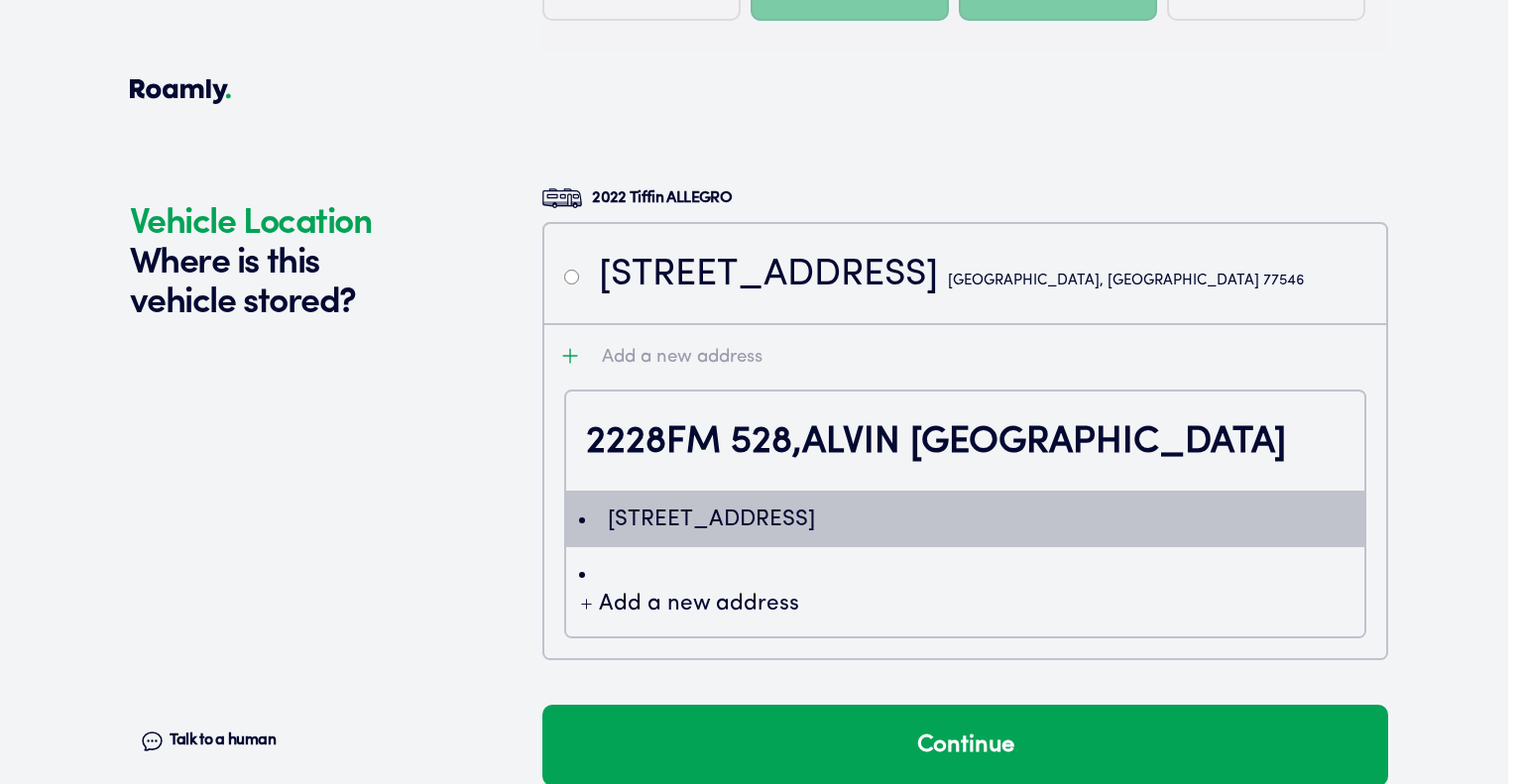click on "2228FM 528,ALVIN [GEOGRAPHIC_DATA]" at bounding box center [965, 443] 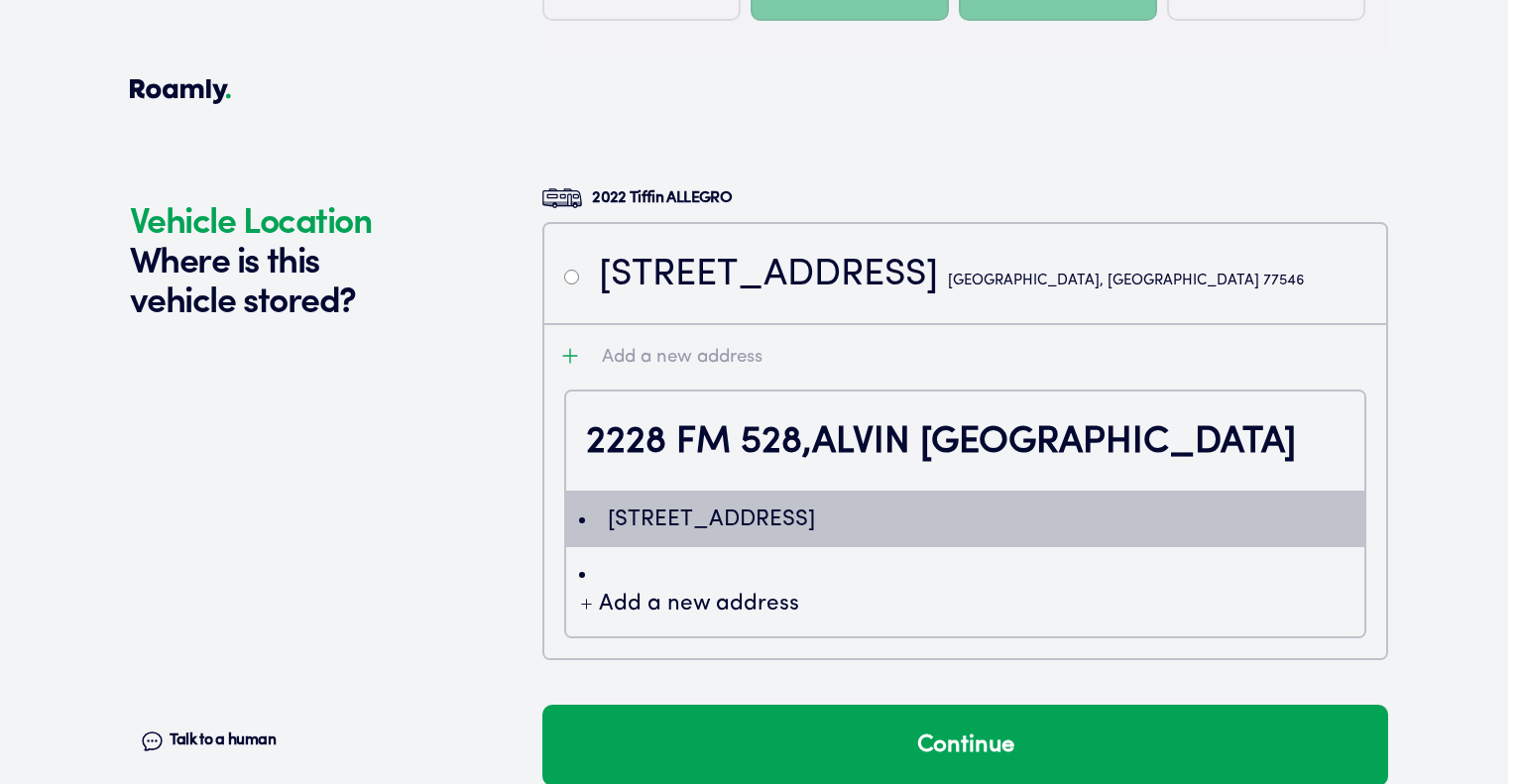 type on "ChIJ5TnAyXGPQIYRcaxejhAdcqA" 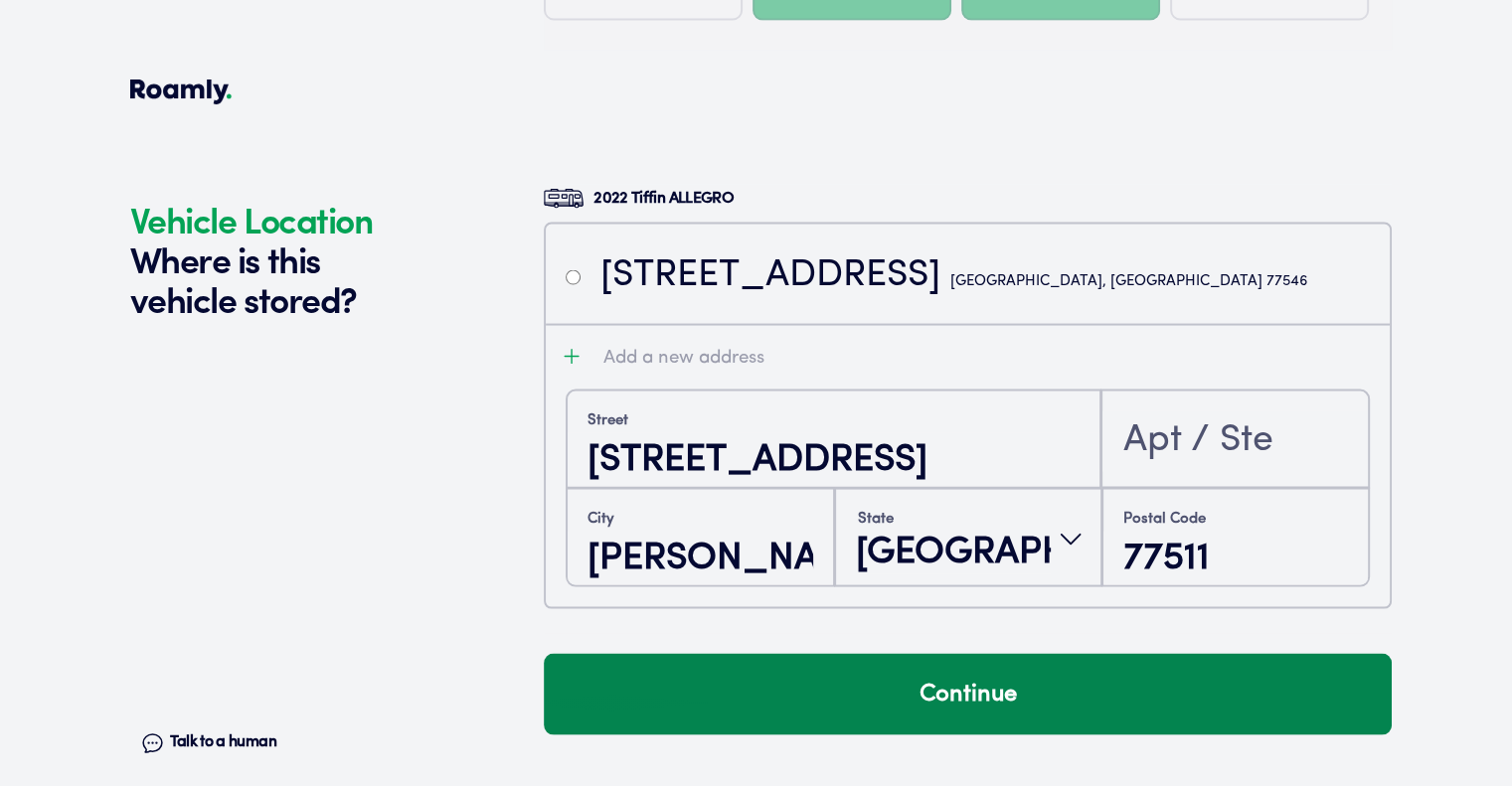 click on "Continue" at bounding box center (967, 695) 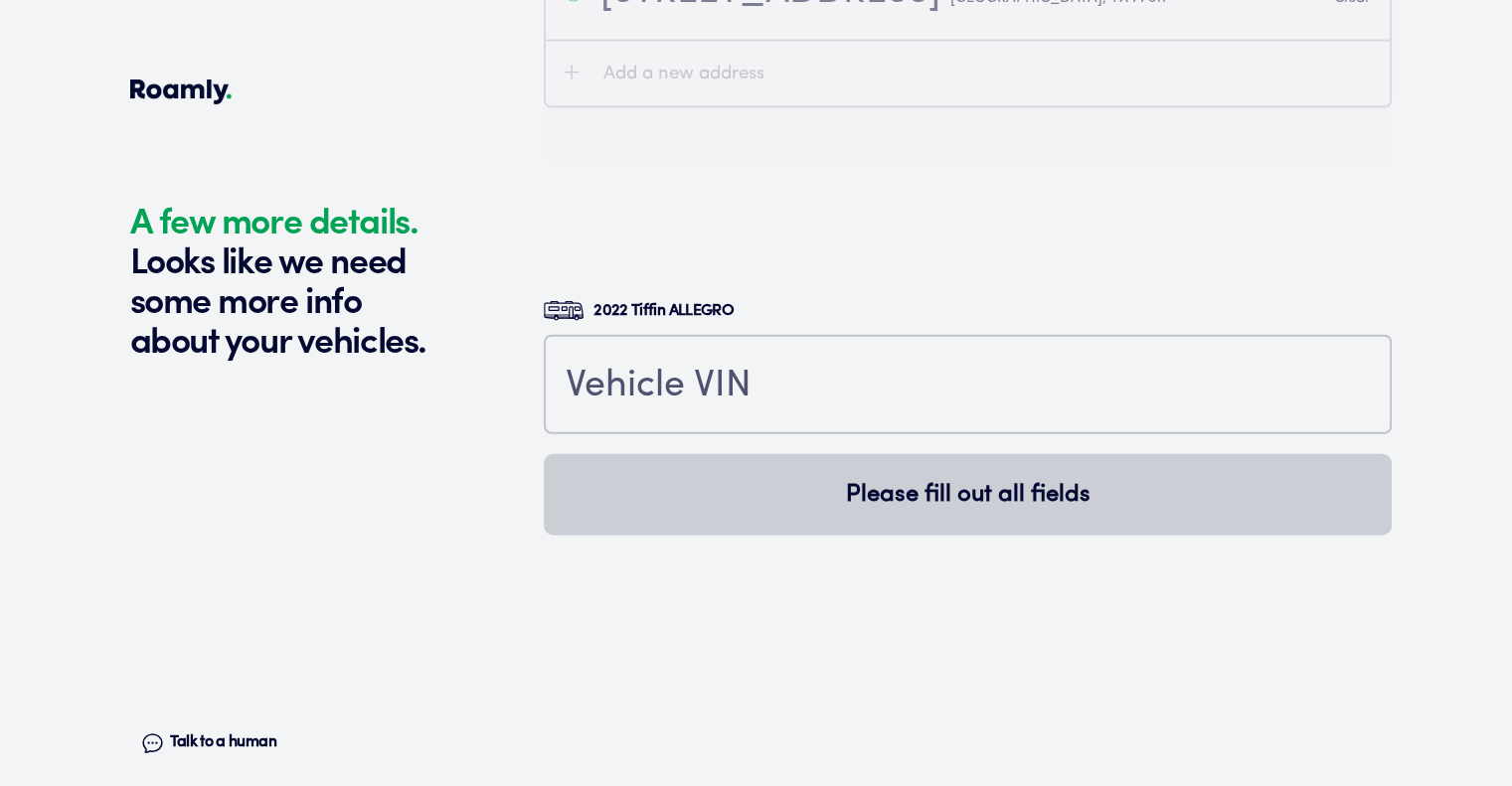 scroll, scrollTop: 4523, scrollLeft: 0, axis: vertical 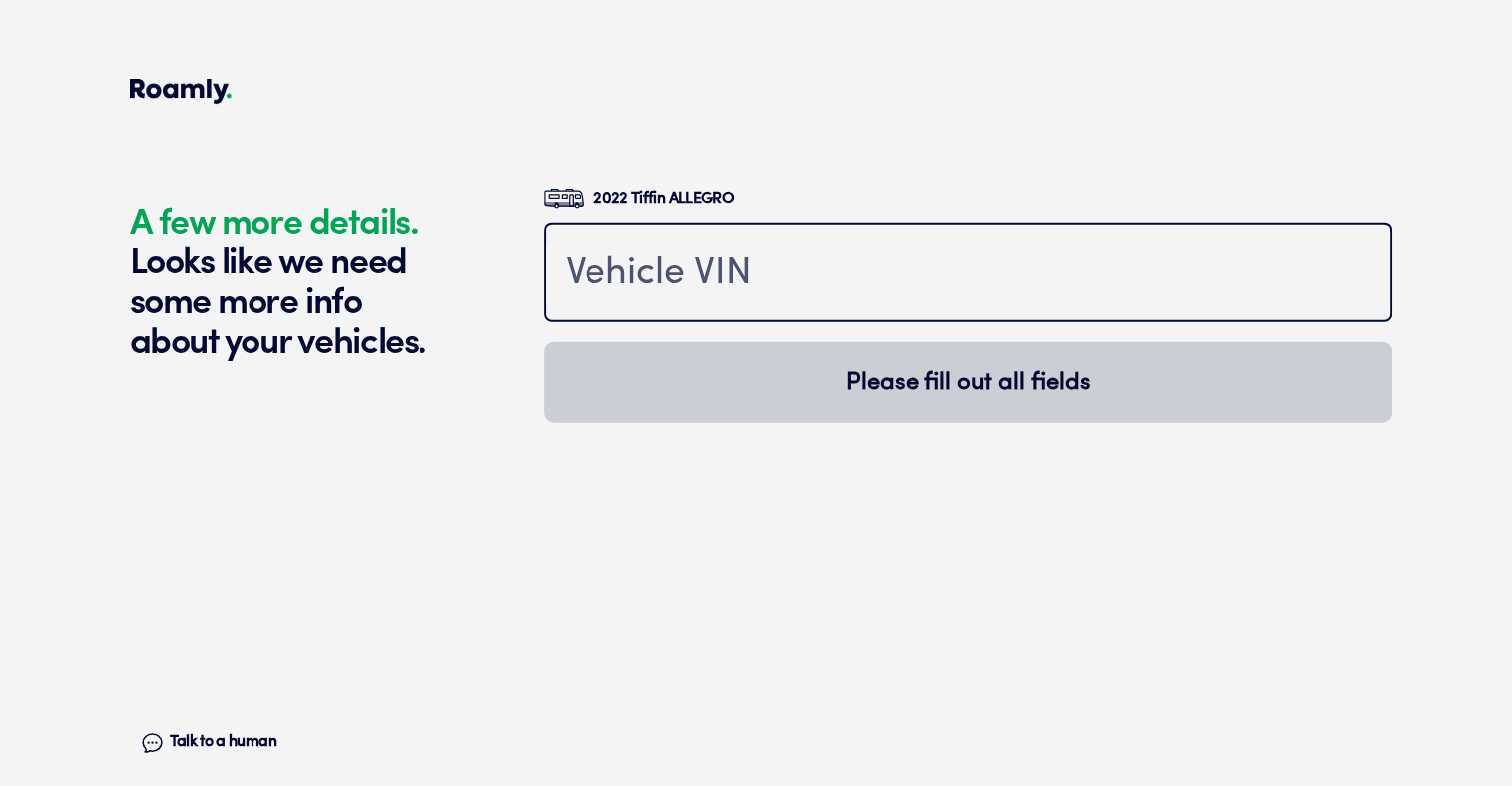 click at bounding box center (967, 274) 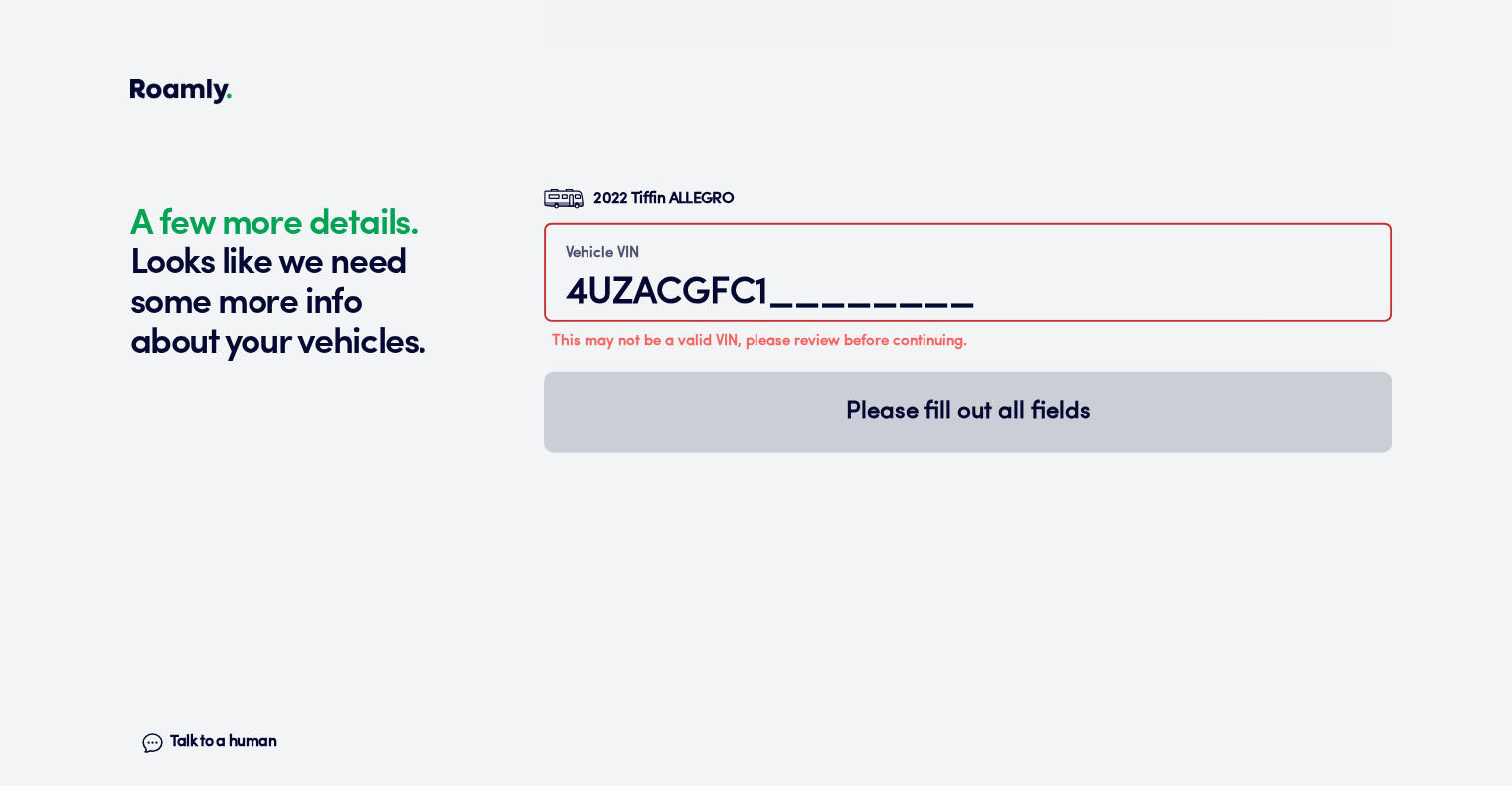 click on "Vehicle VIN 4UZACGFC1________" at bounding box center (967, 272) 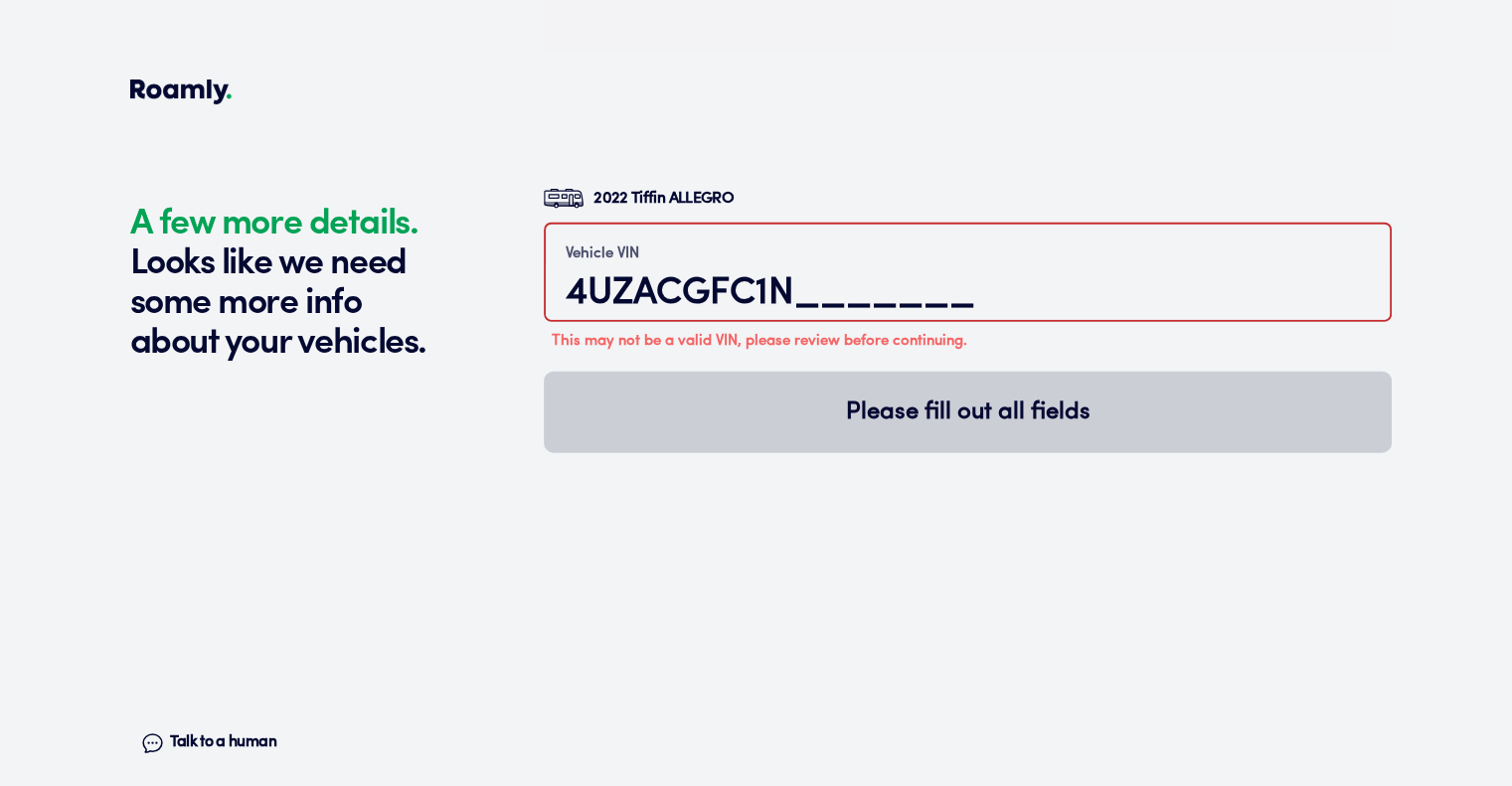 scroll, scrollTop: 0, scrollLeft: 0, axis: both 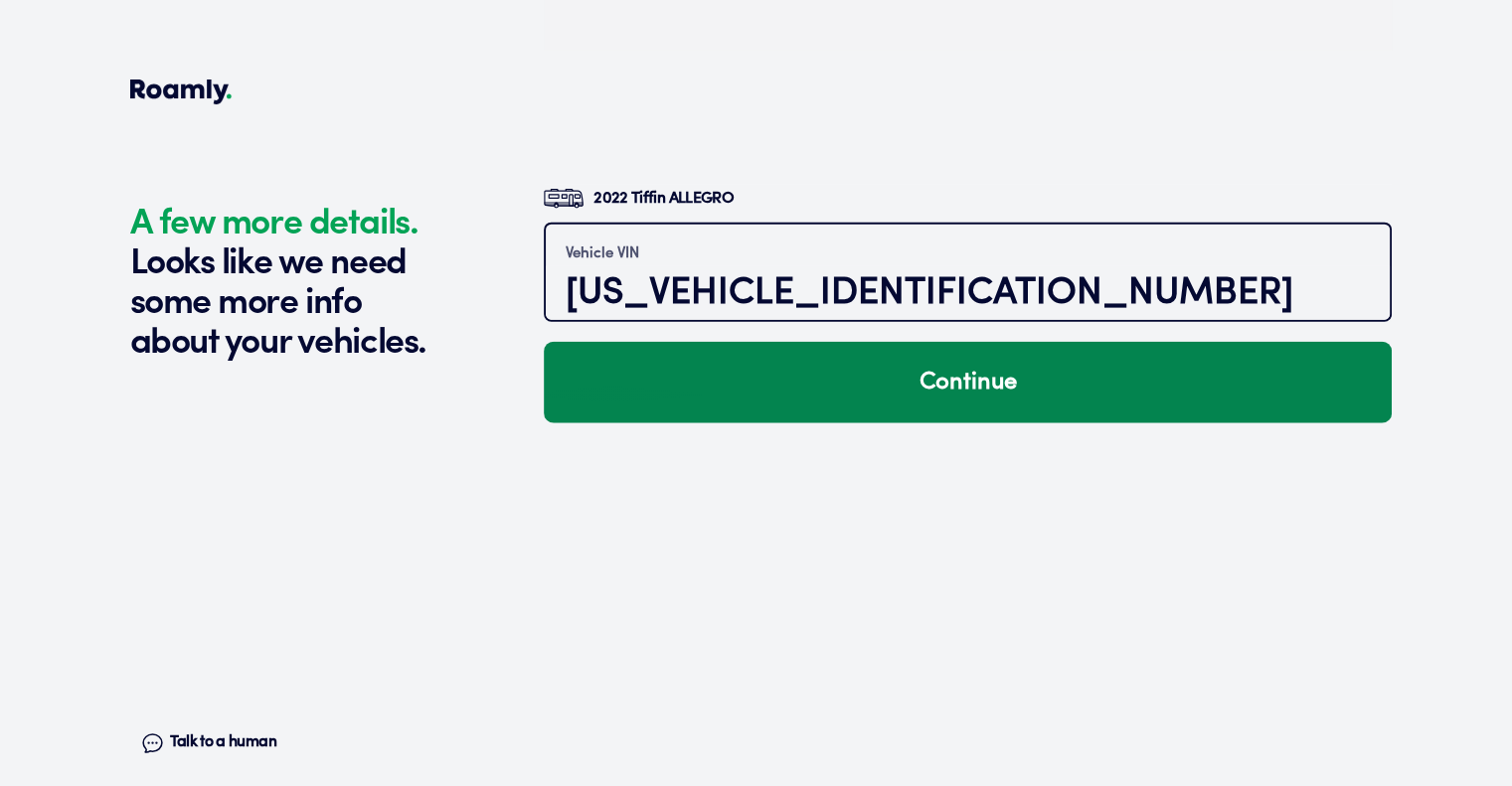 type on "[US_VEHICLE_IDENTIFICATION_NUMBER]" 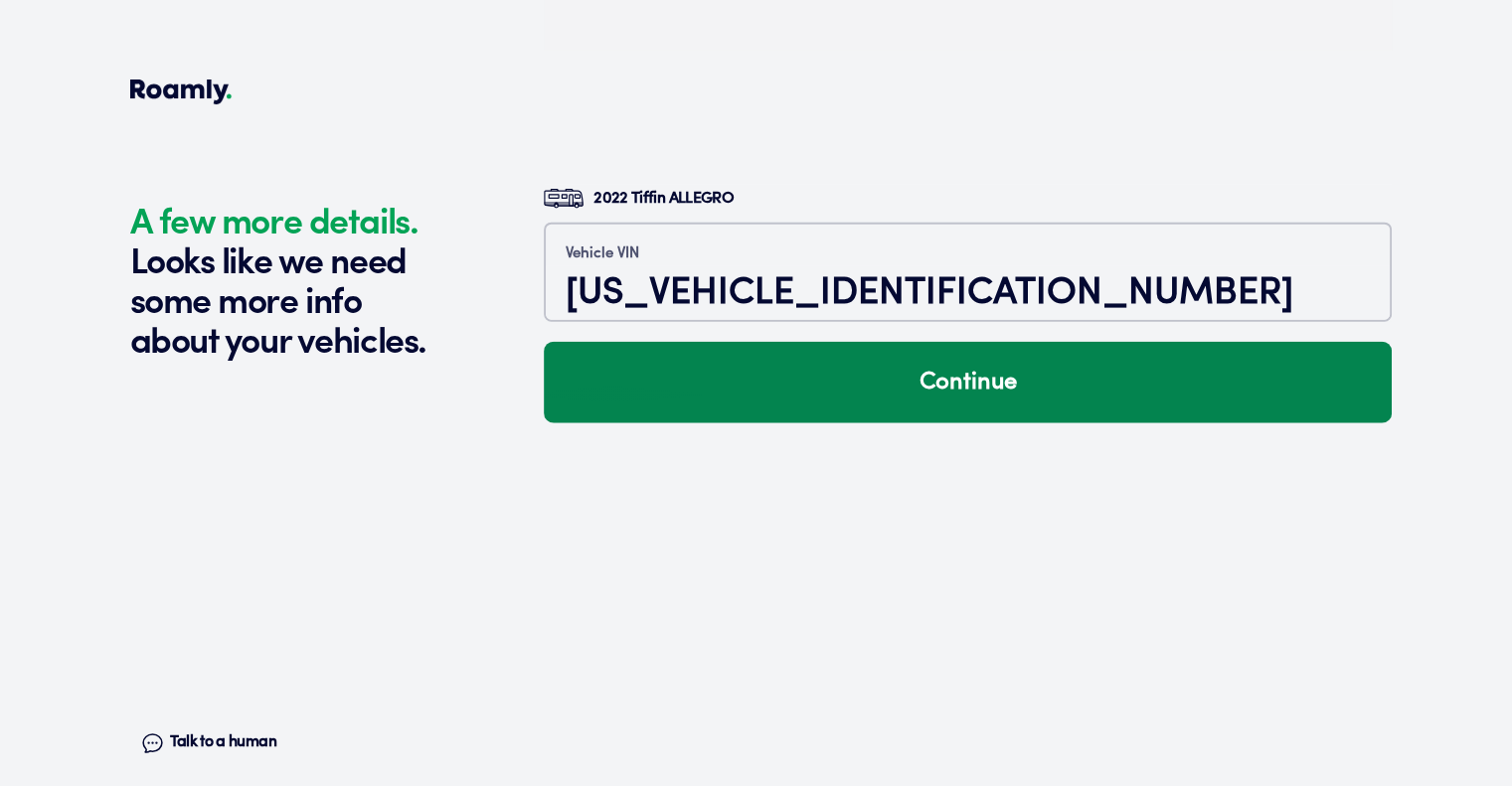 click on "Continue" at bounding box center [967, 383] 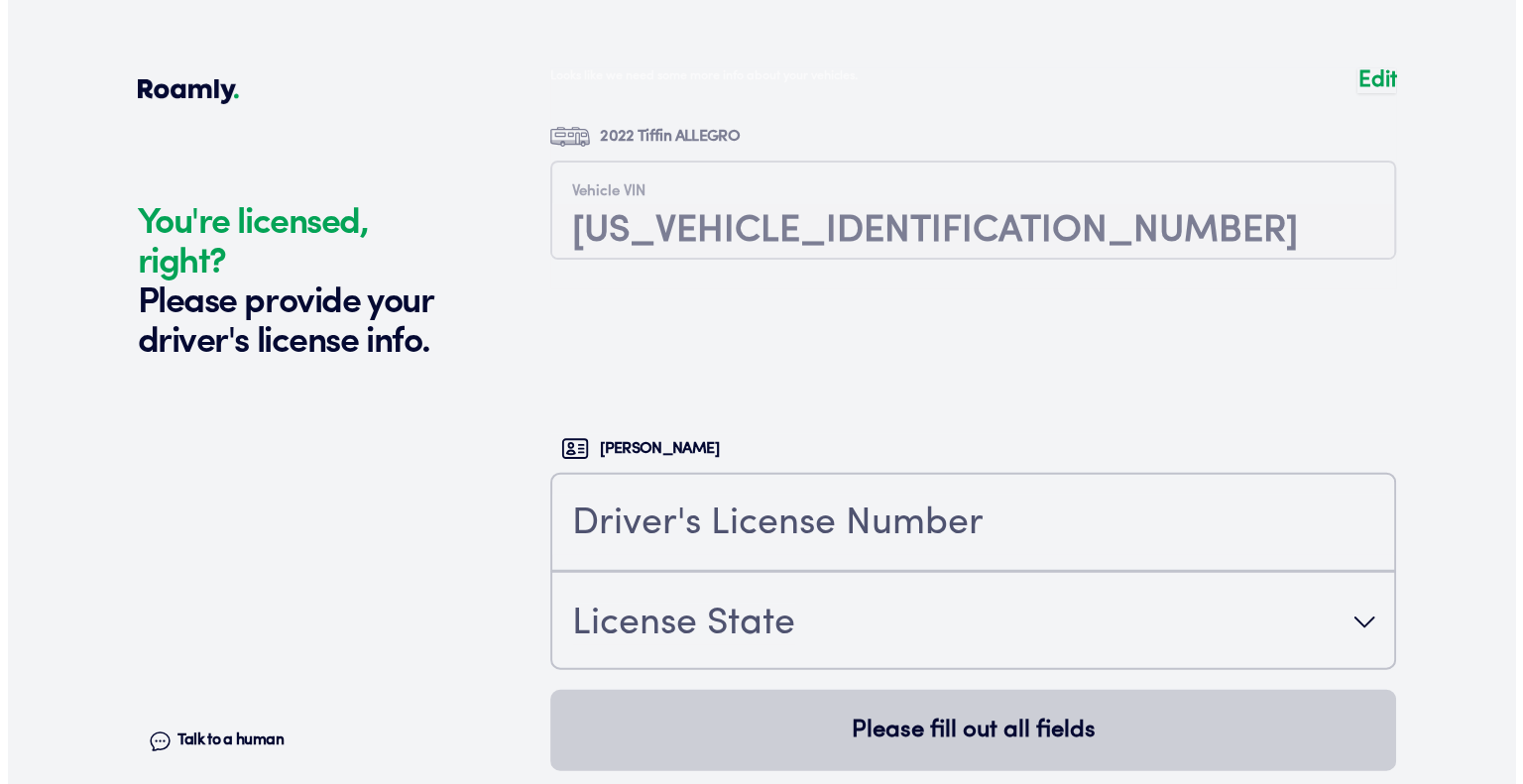 scroll, scrollTop: 4851, scrollLeft: 0, axis: vertical 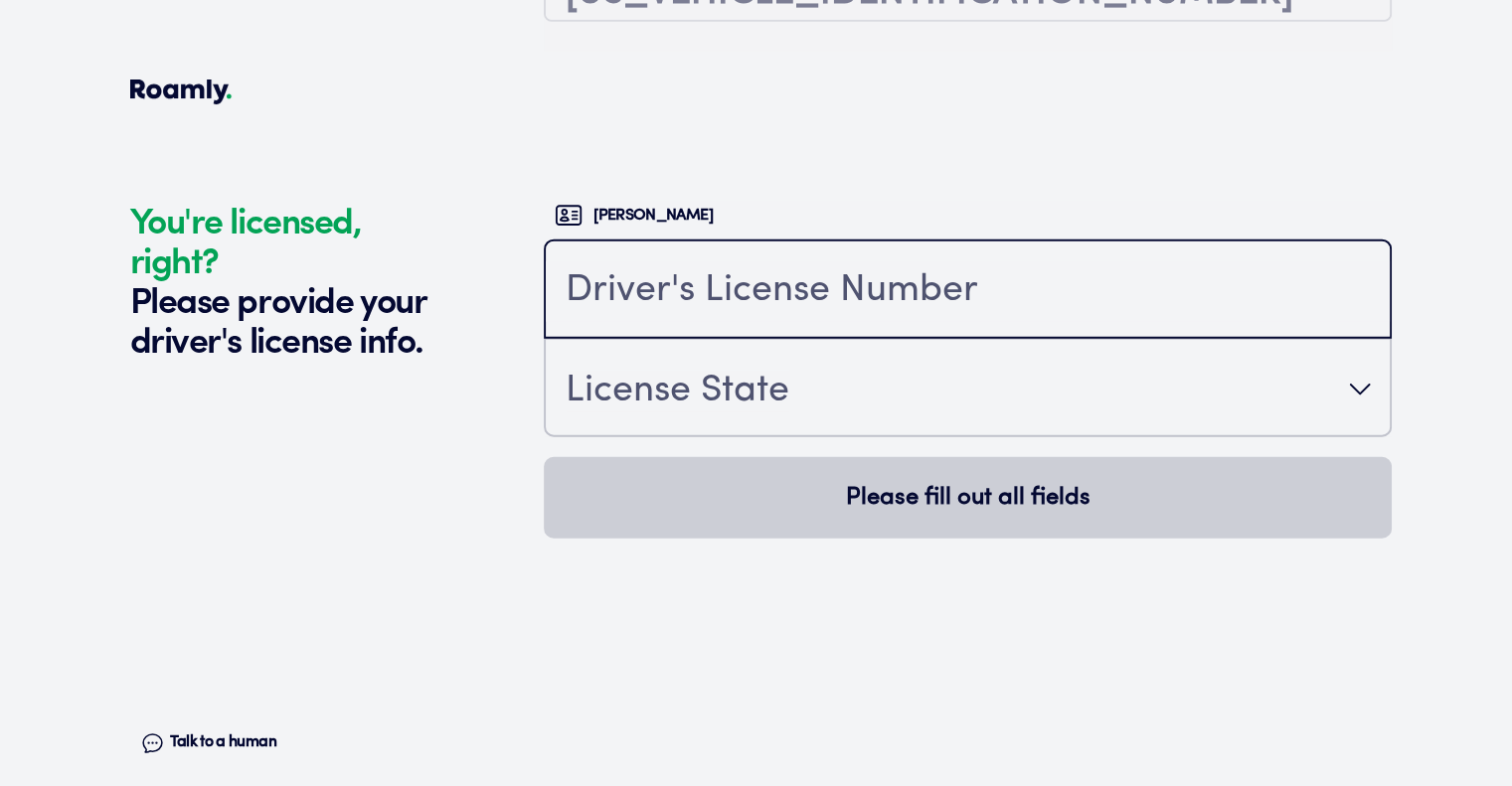 click at bounding box center (967, 291) 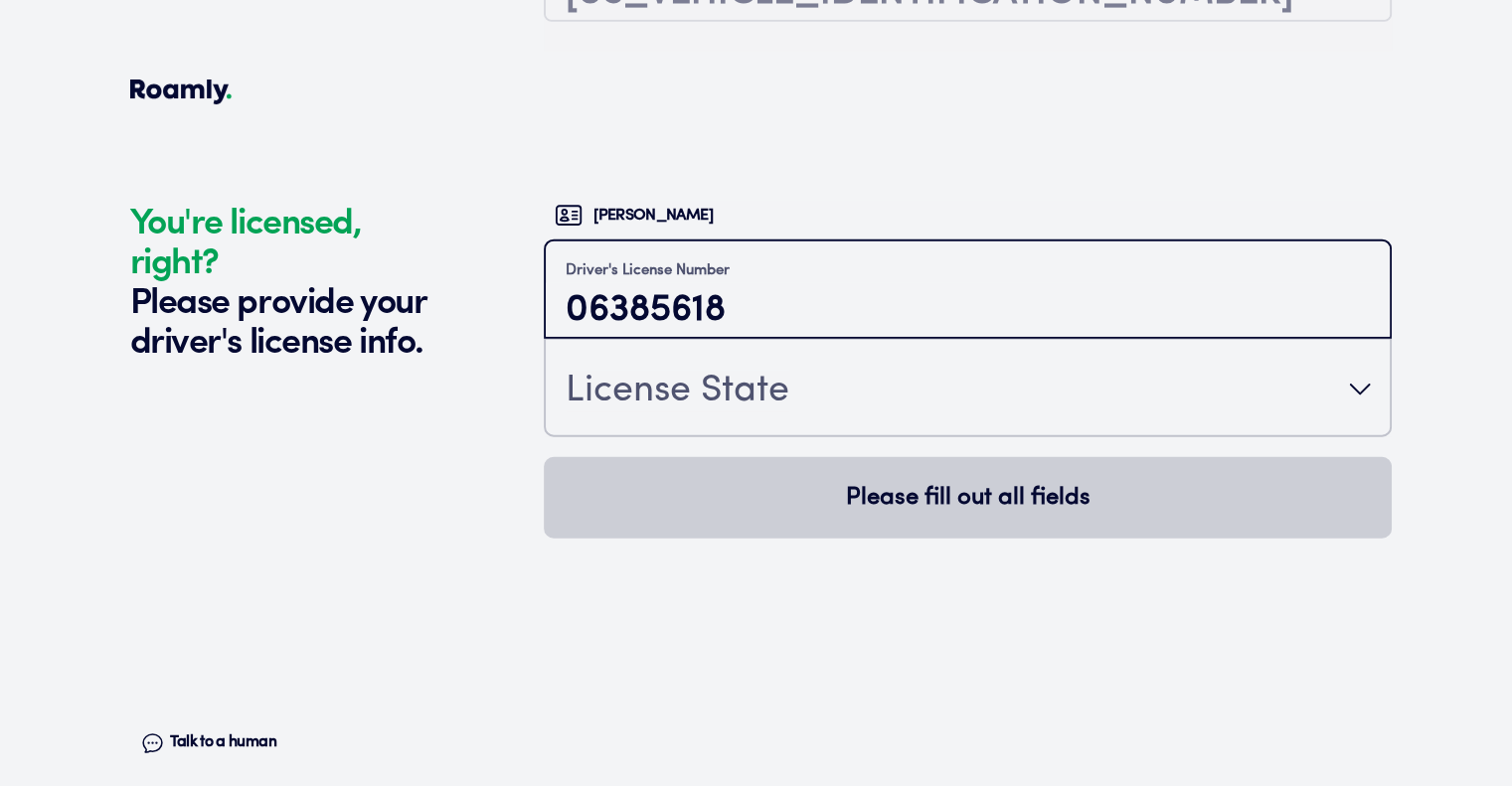 type on "06385618" 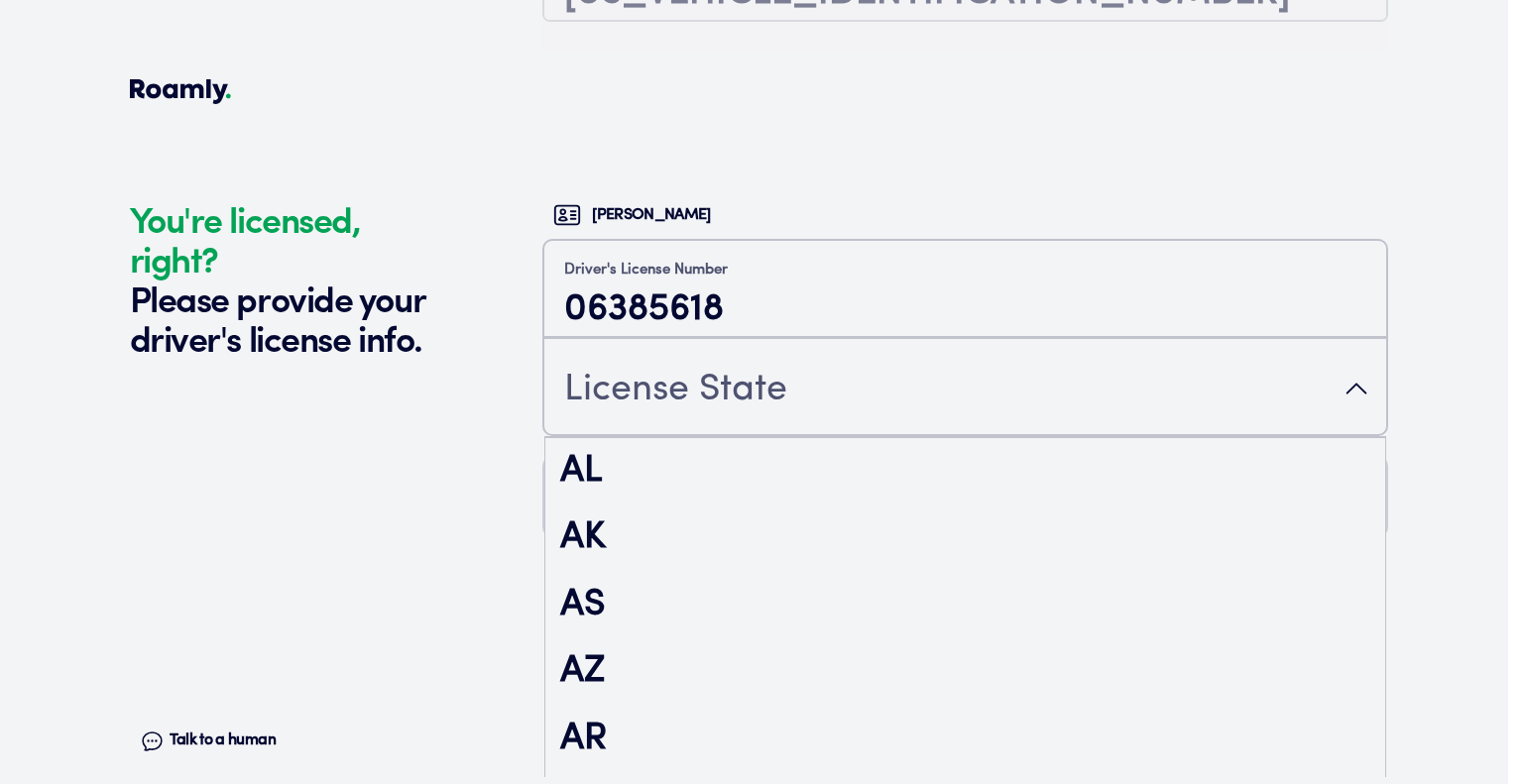 click on "License State" at bounding box center (675, 391) 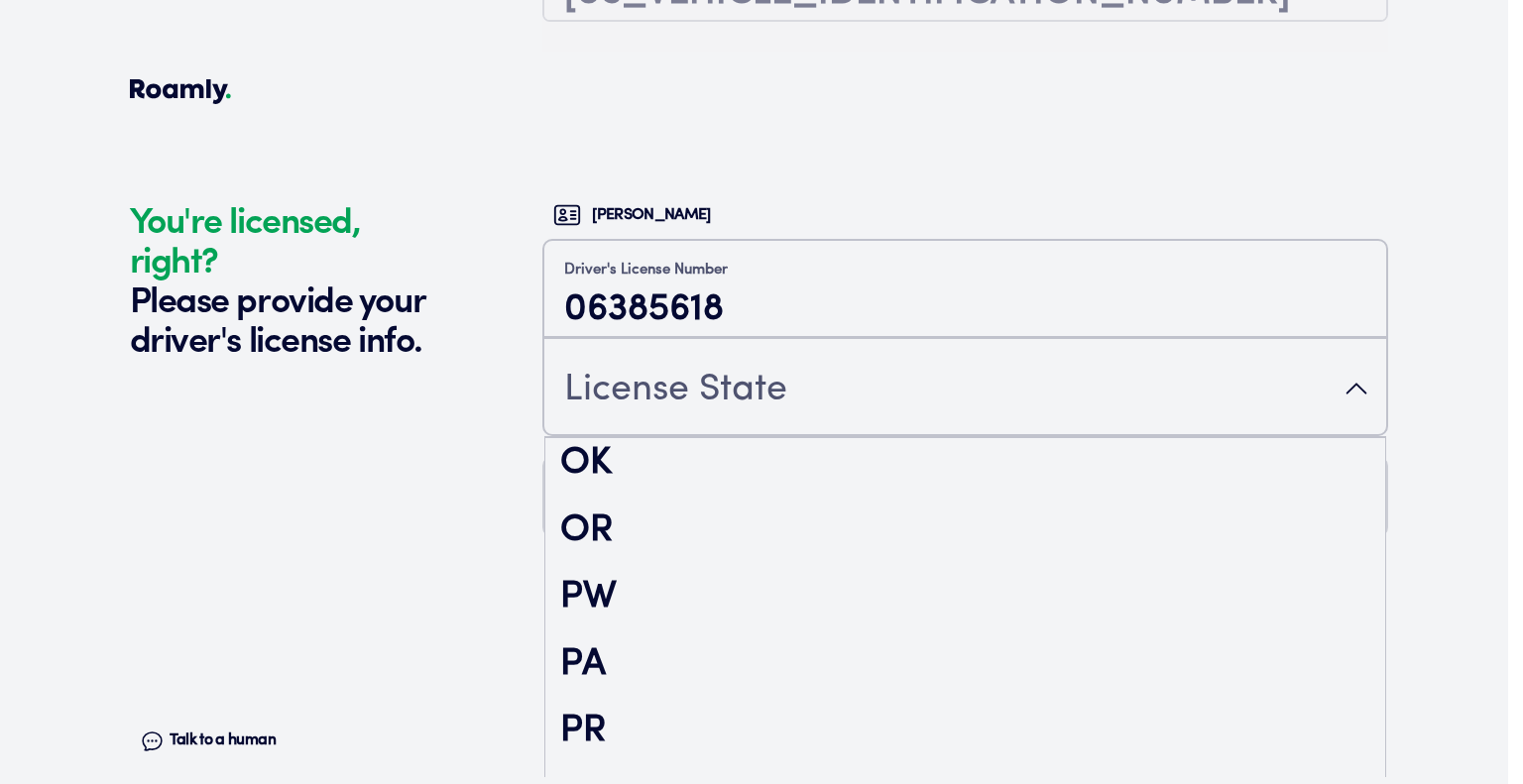 scroll, scrollTop: 3017, scrollLeft: 0, axis: vertical 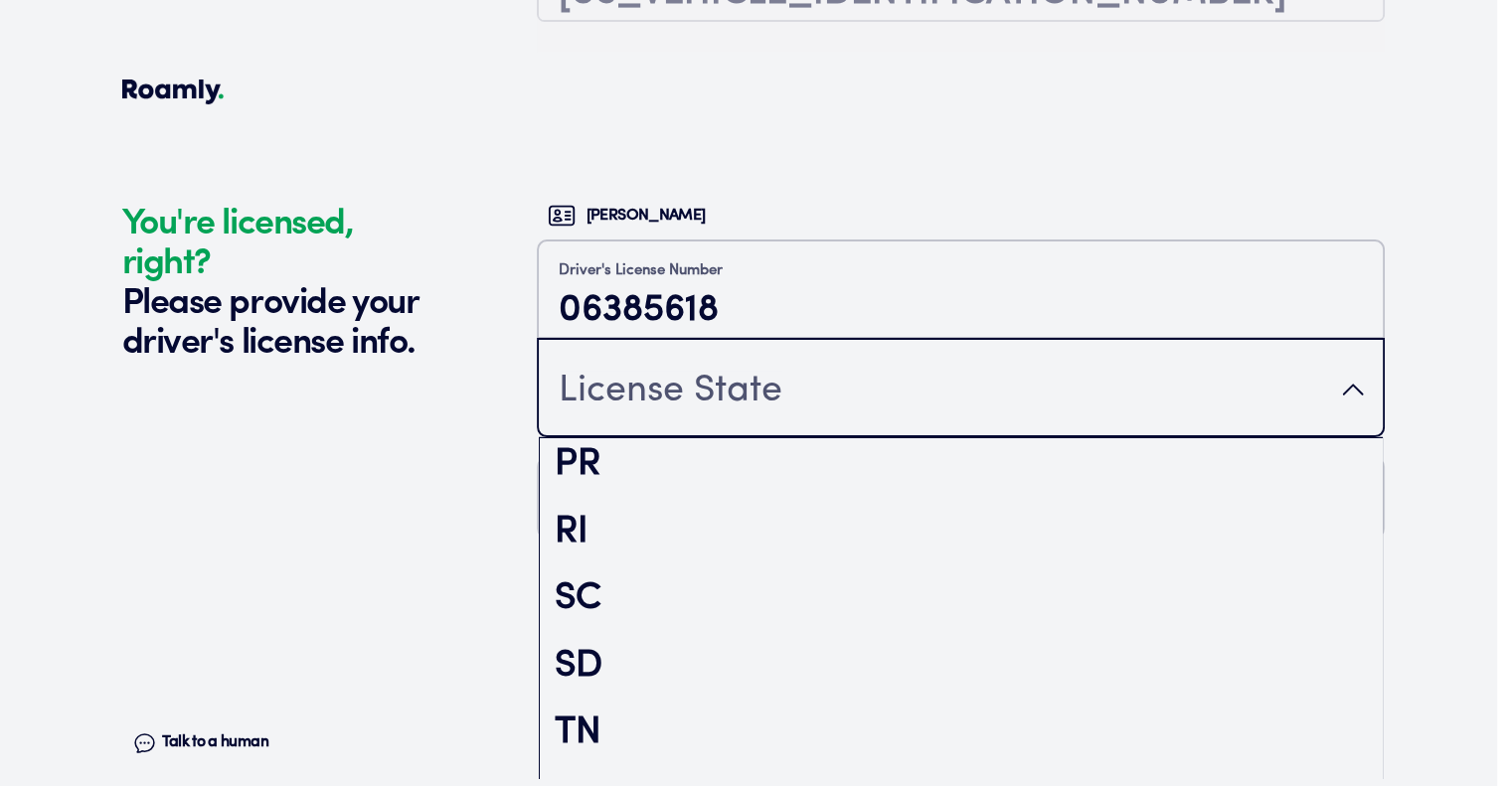 click on "License State" at bounding box center (960, 390) 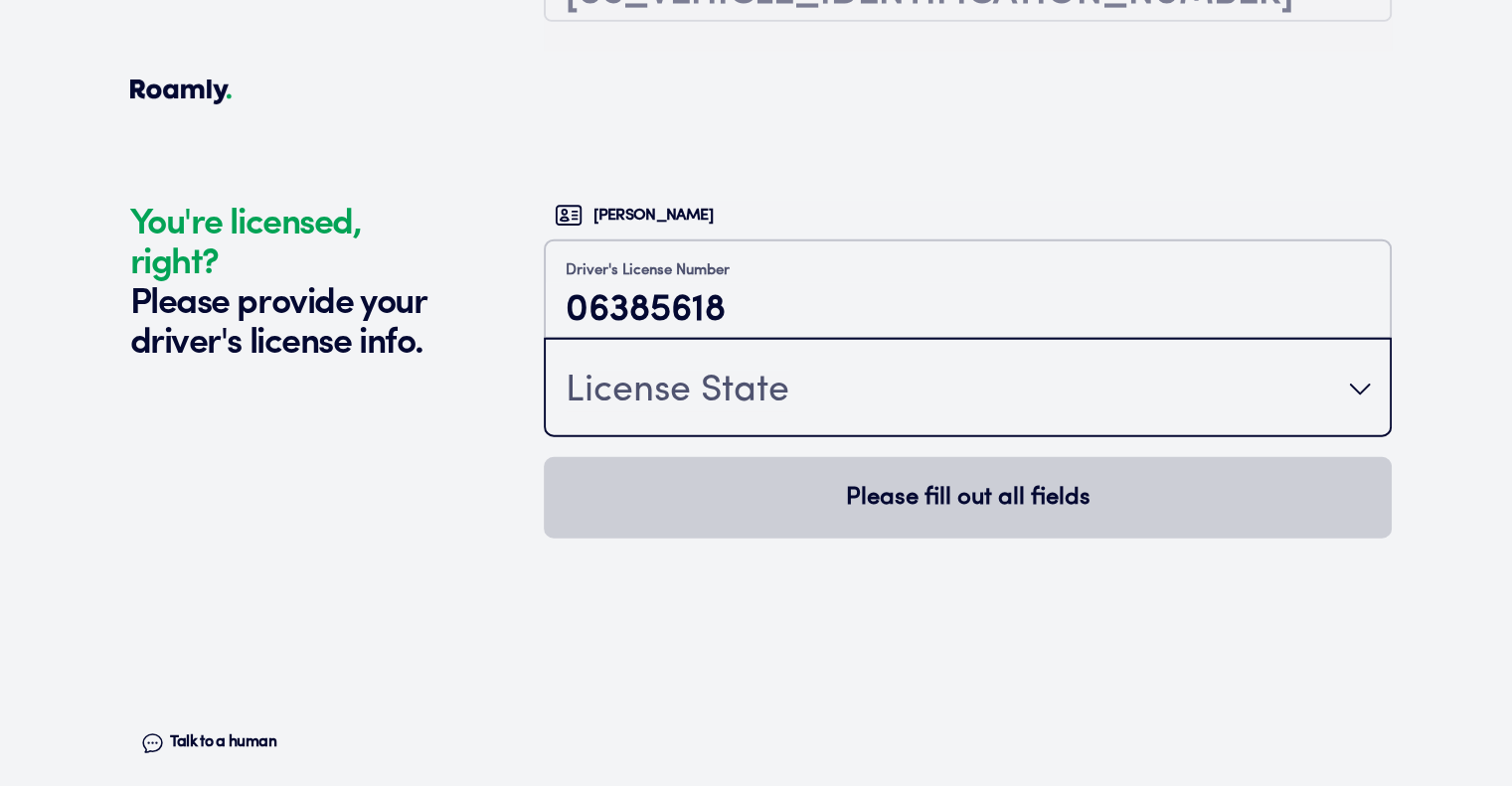type 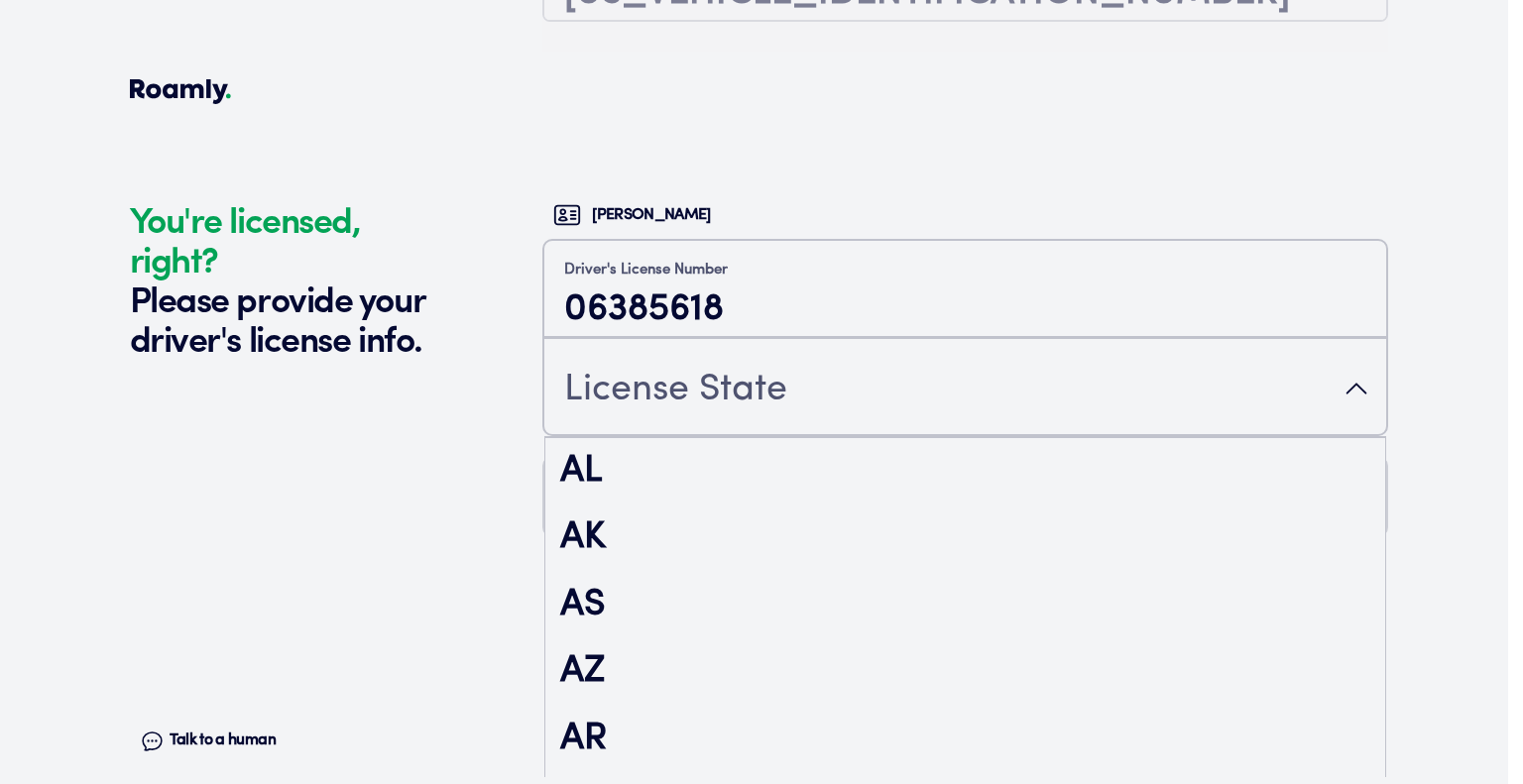 click on "License State" at bounding box center [965, 389] 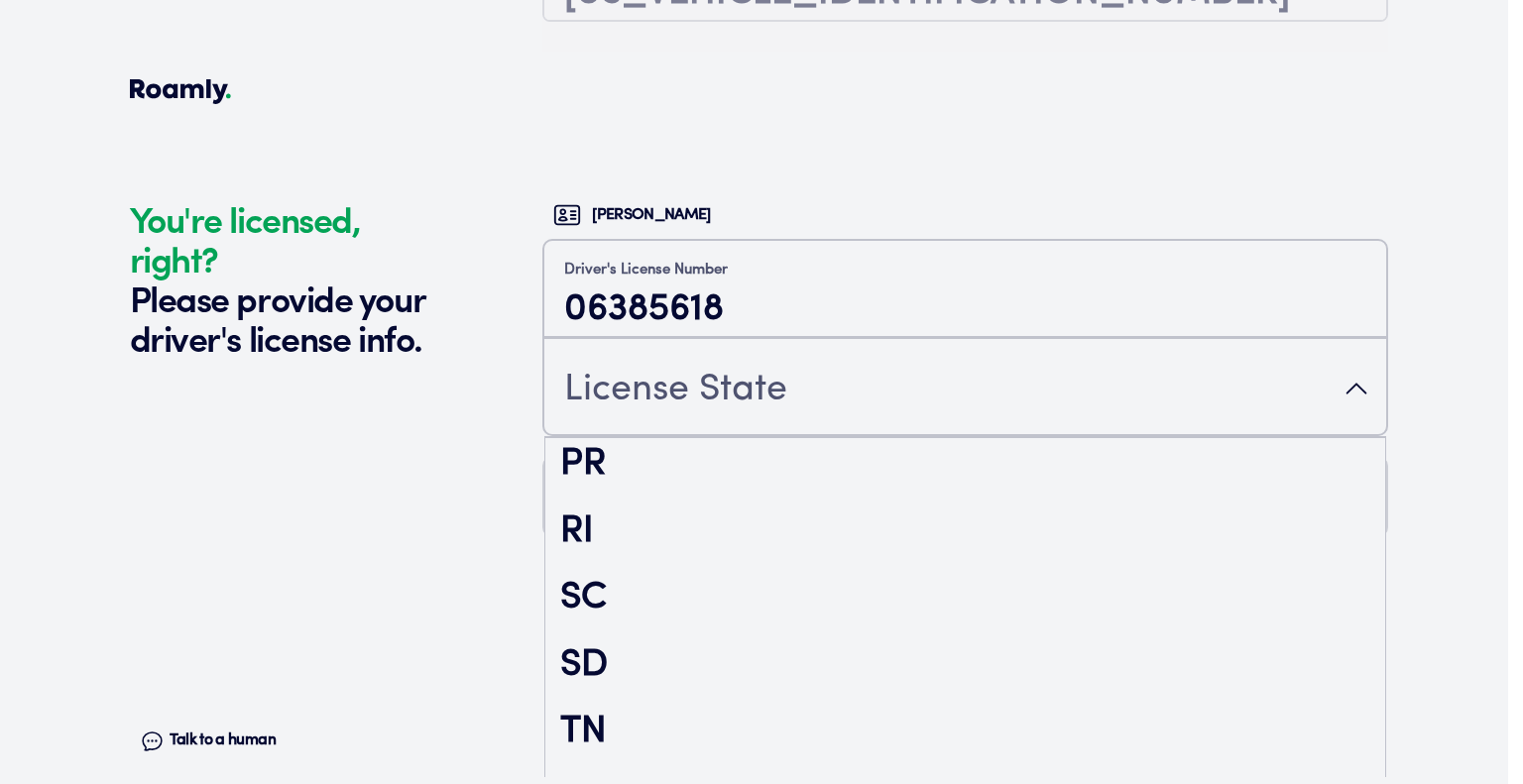 scroll, scrollTop: 3045, scrollLeft: 0, axis: vertical 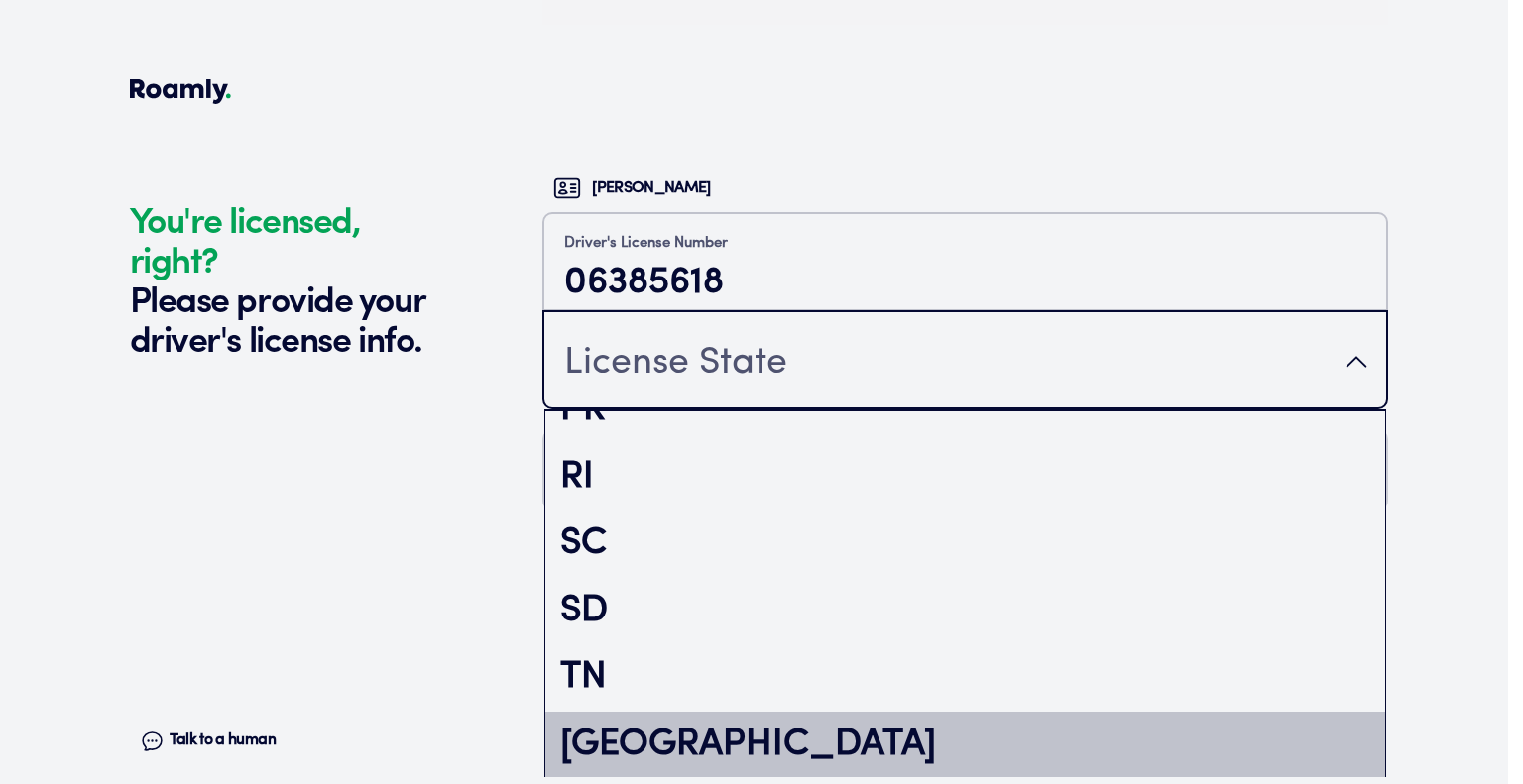 click on "[GEOGRAPHIC_DATA]" at bounding box center (965, 745) 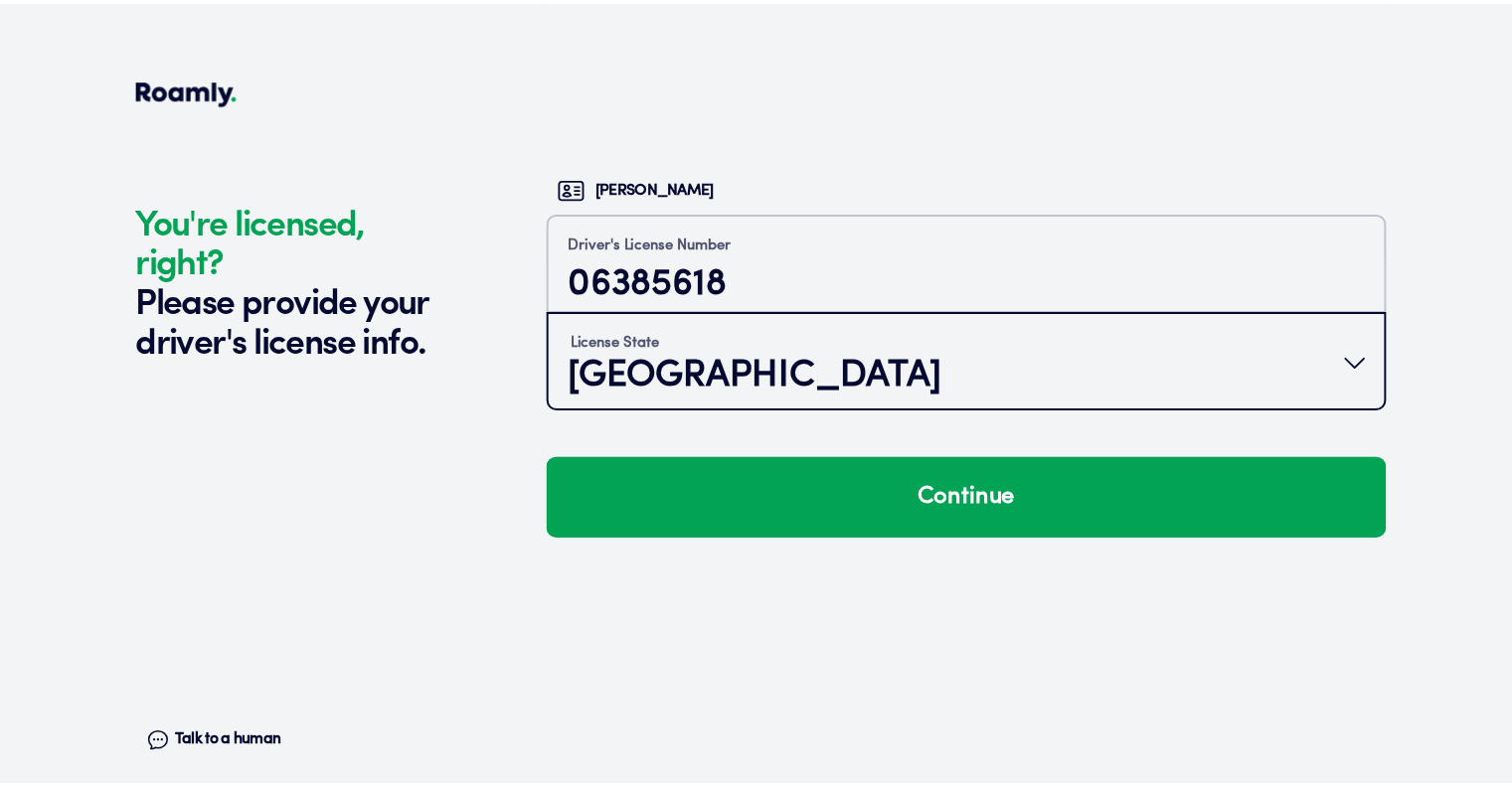 scroll, scrollTop: 0, scrollLeft: 0, axis: both 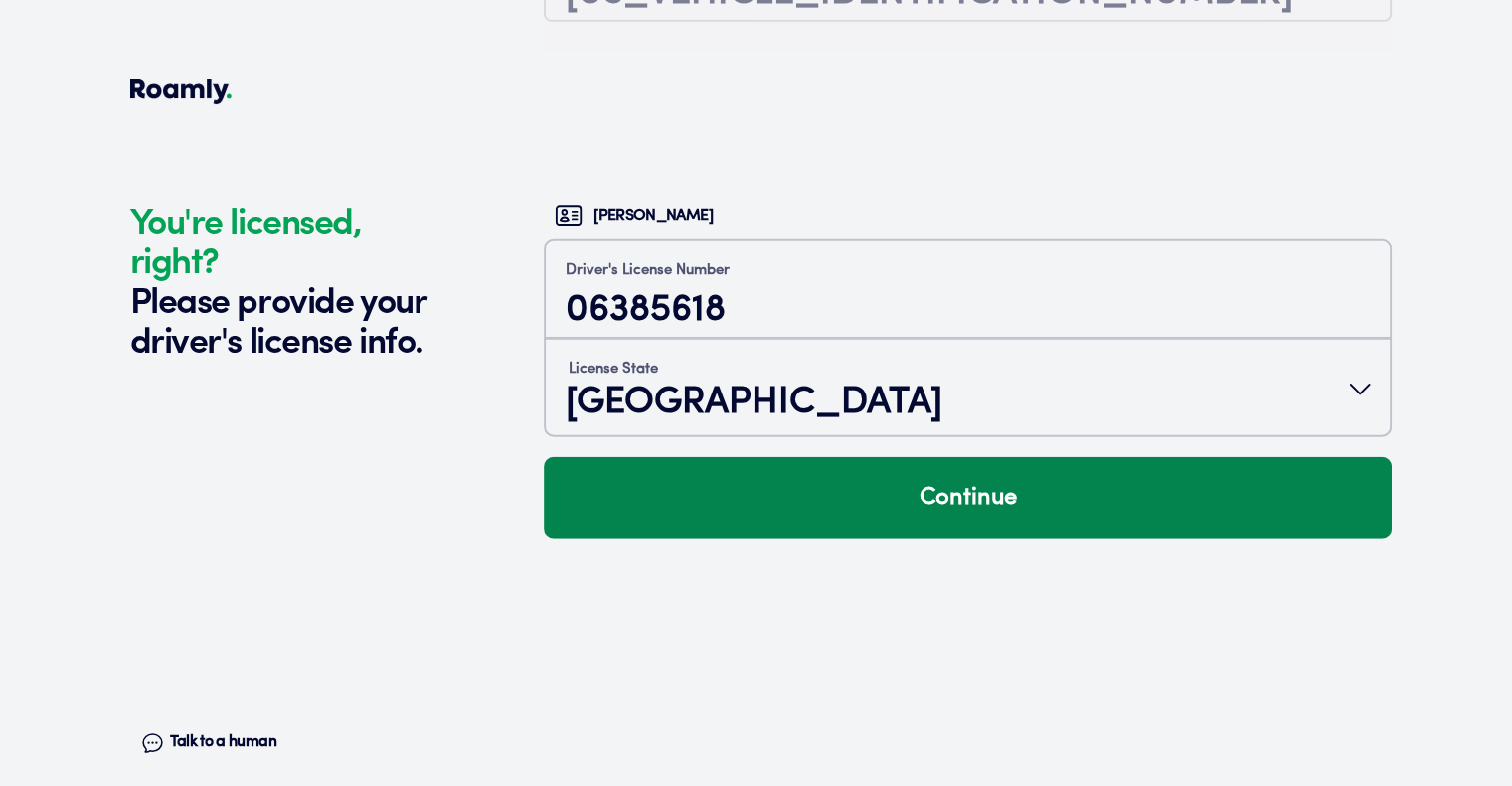 click on "Continue" at bounding box center (967, 498) 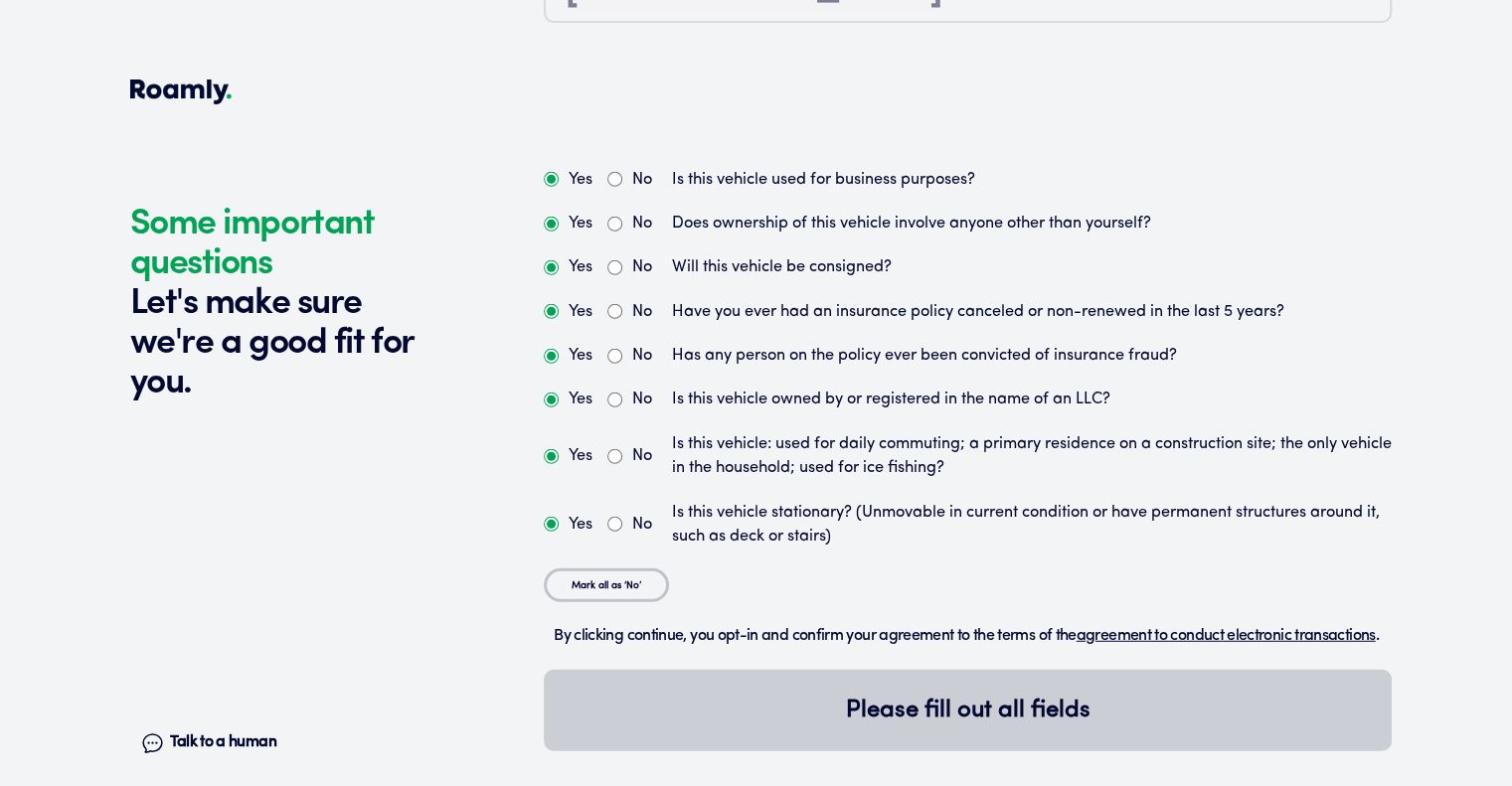 scroll, scrollTop: 5340, scrollLeft: 0, axis: vertical 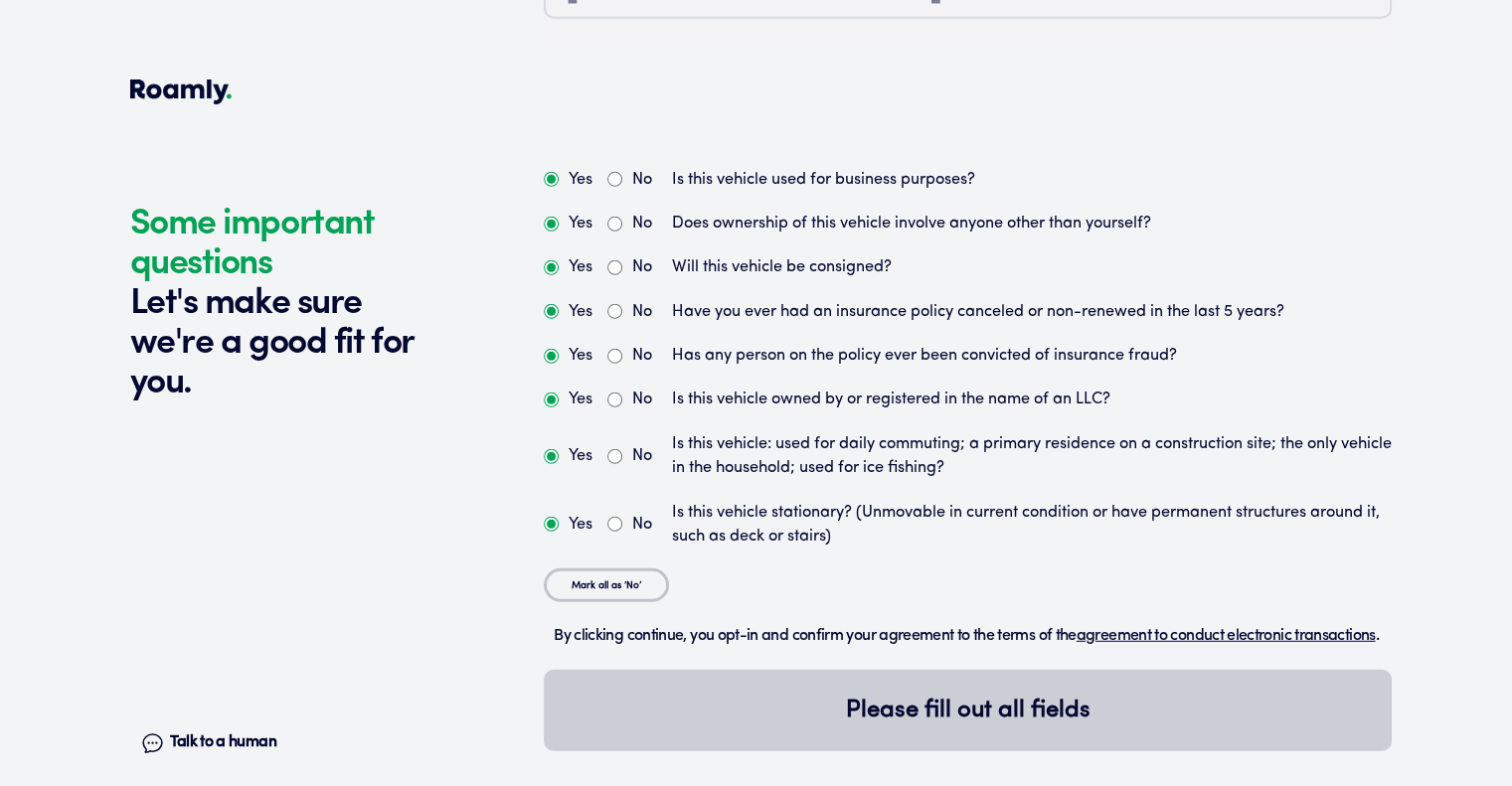 click on "No" at bounding box center (614, 179) 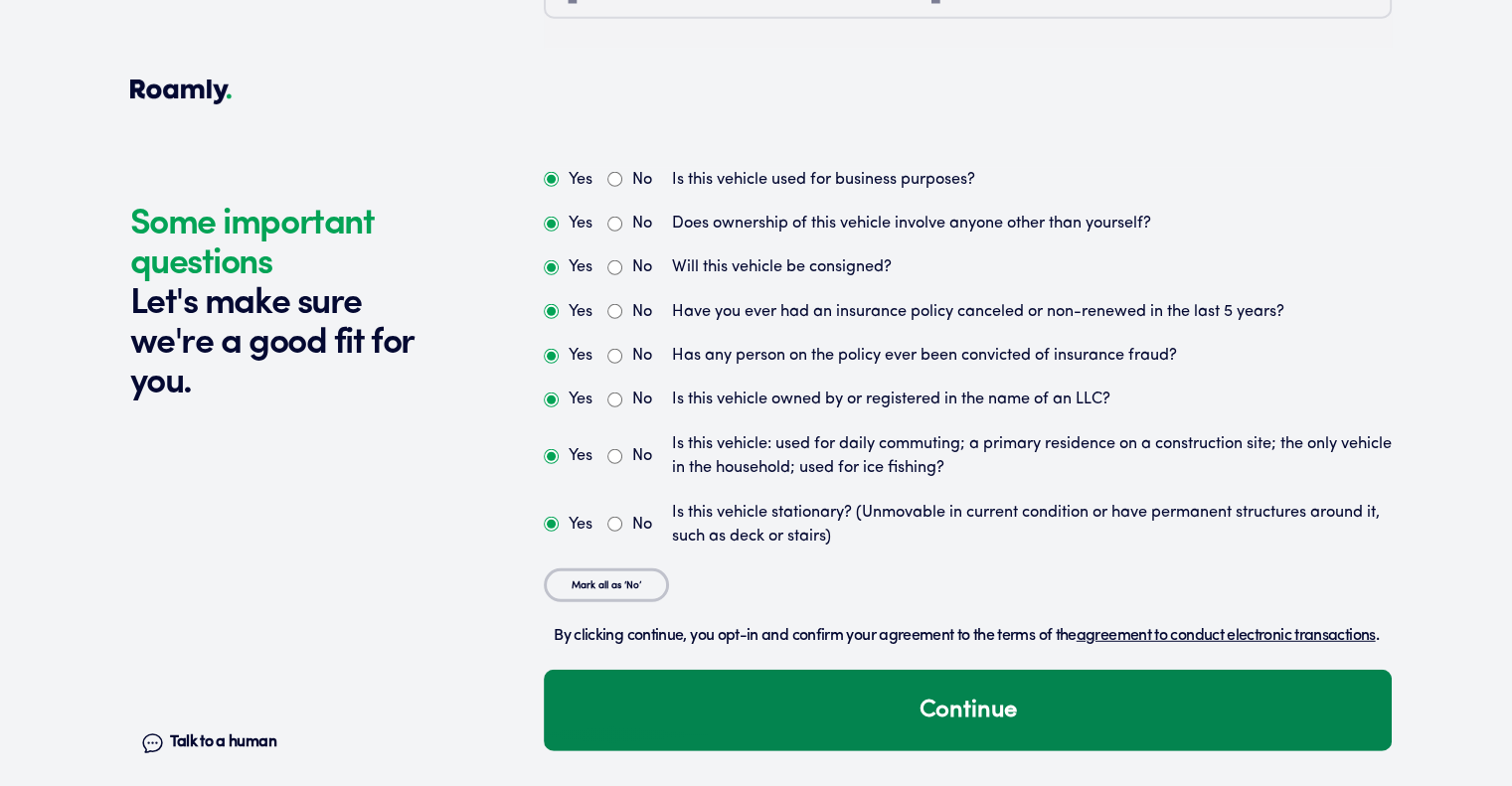 click on "Continue" at bounding box center (967, 710) 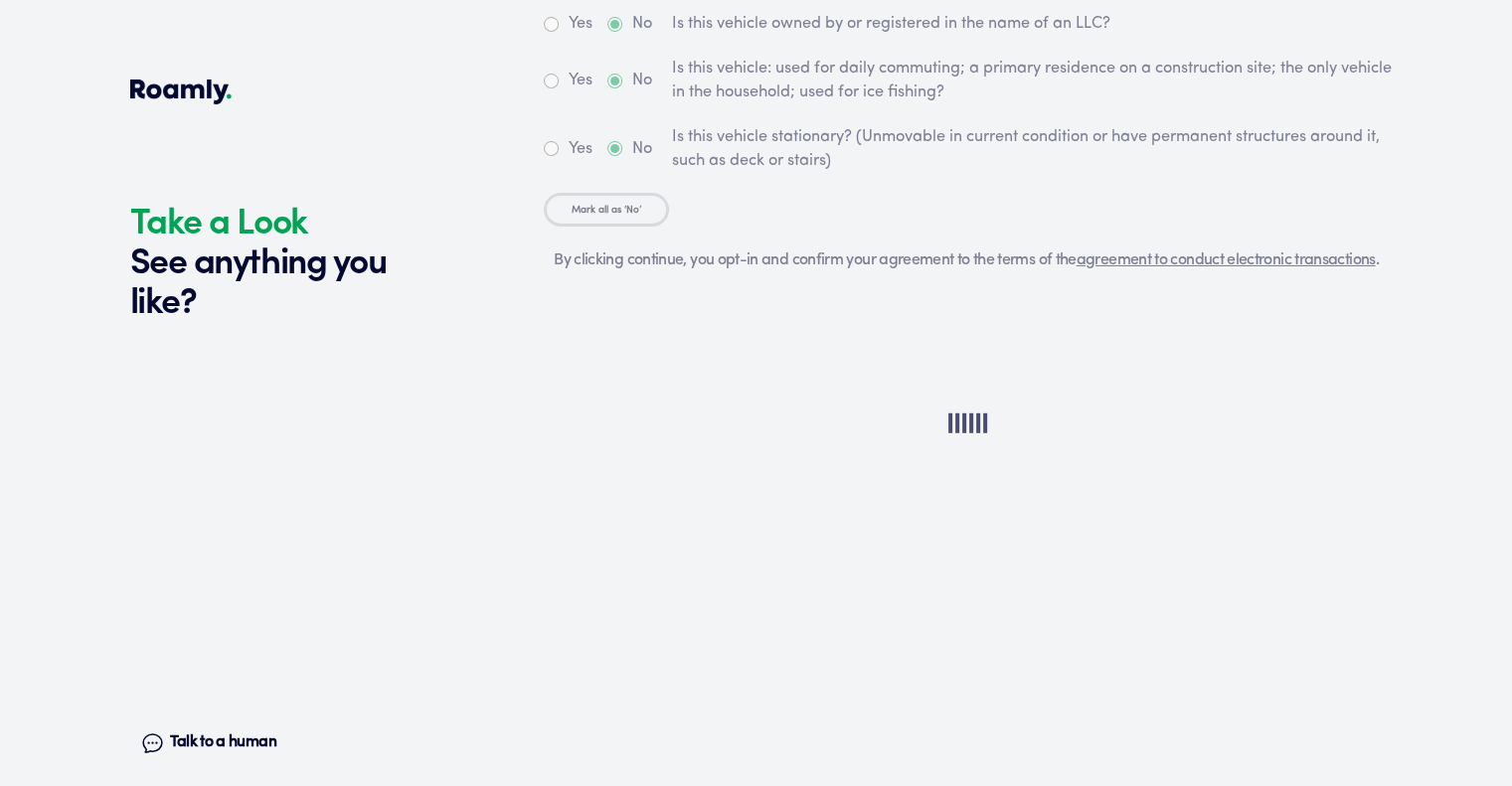 scroll, scrollTop: 6035, scrollLeft: 0, axis: vertical 